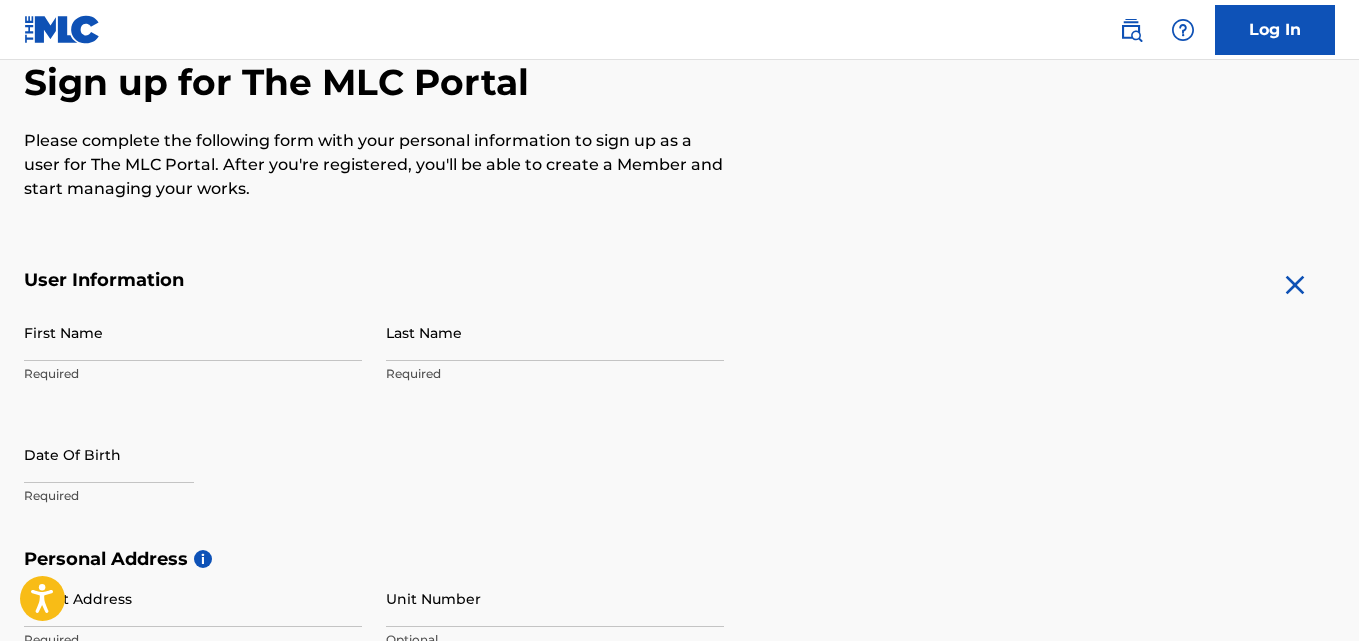 click on "First Name" at bounding box center (193, 332) 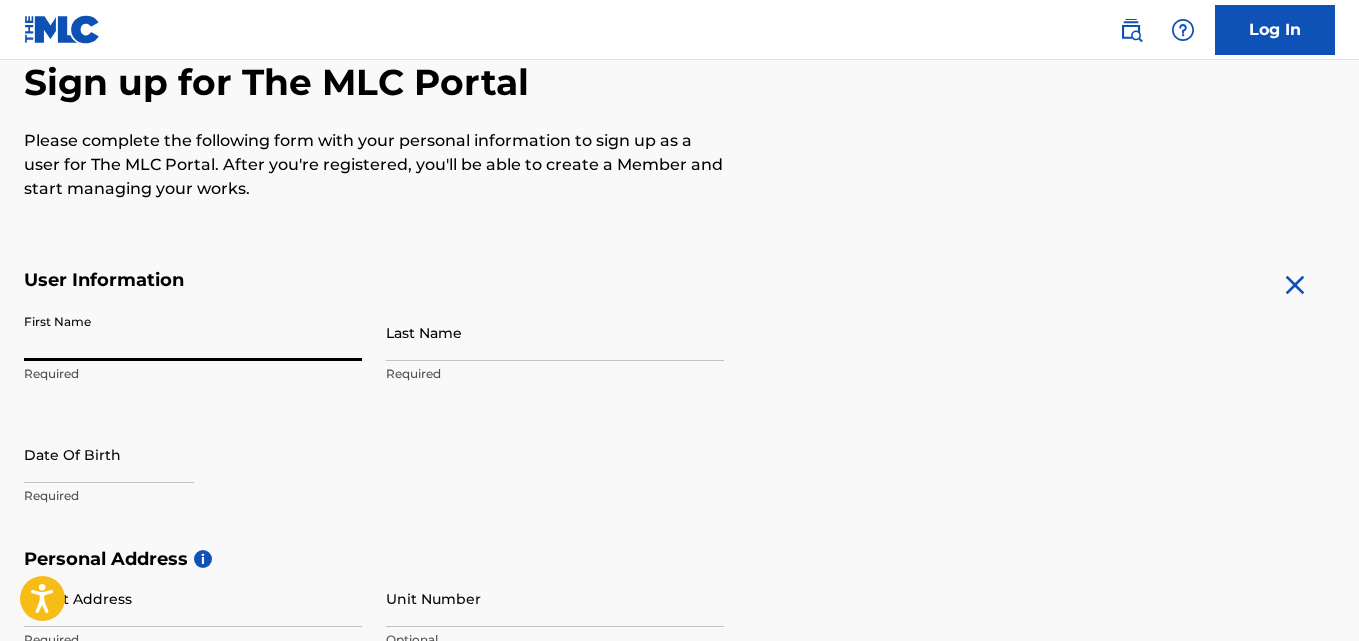 scroll, scrollTop: 200, scrollLeft: 0, axis: vertical 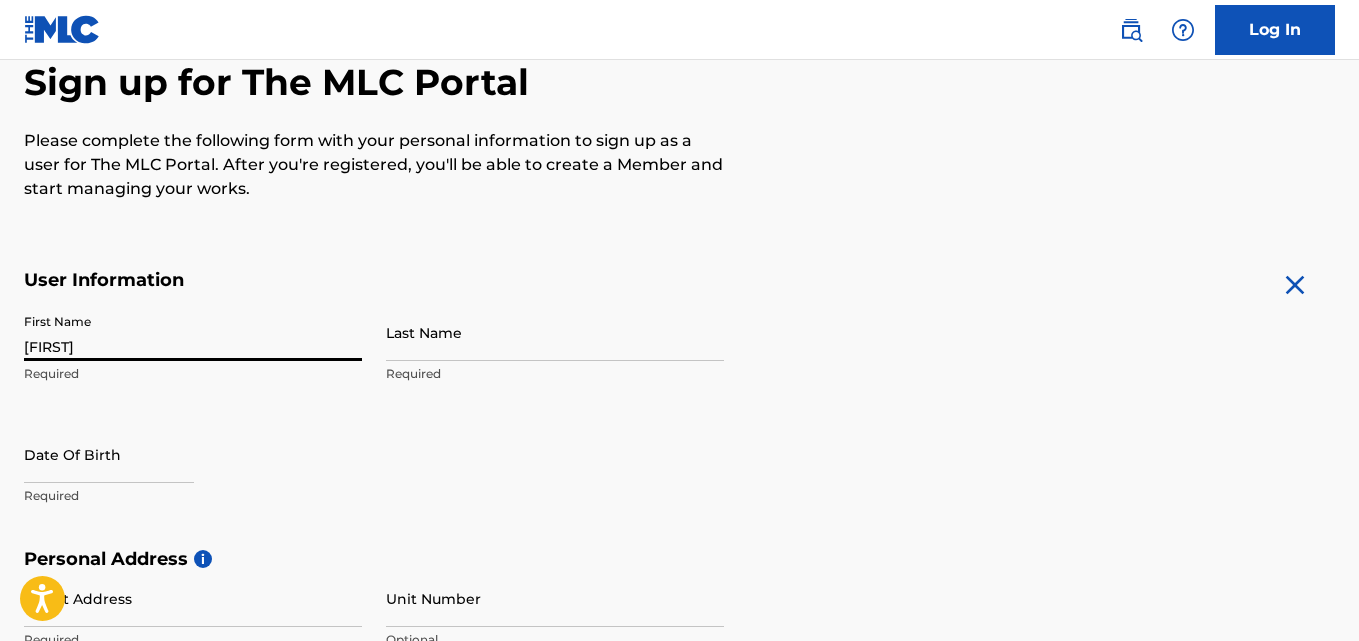 type on "[LAST]" 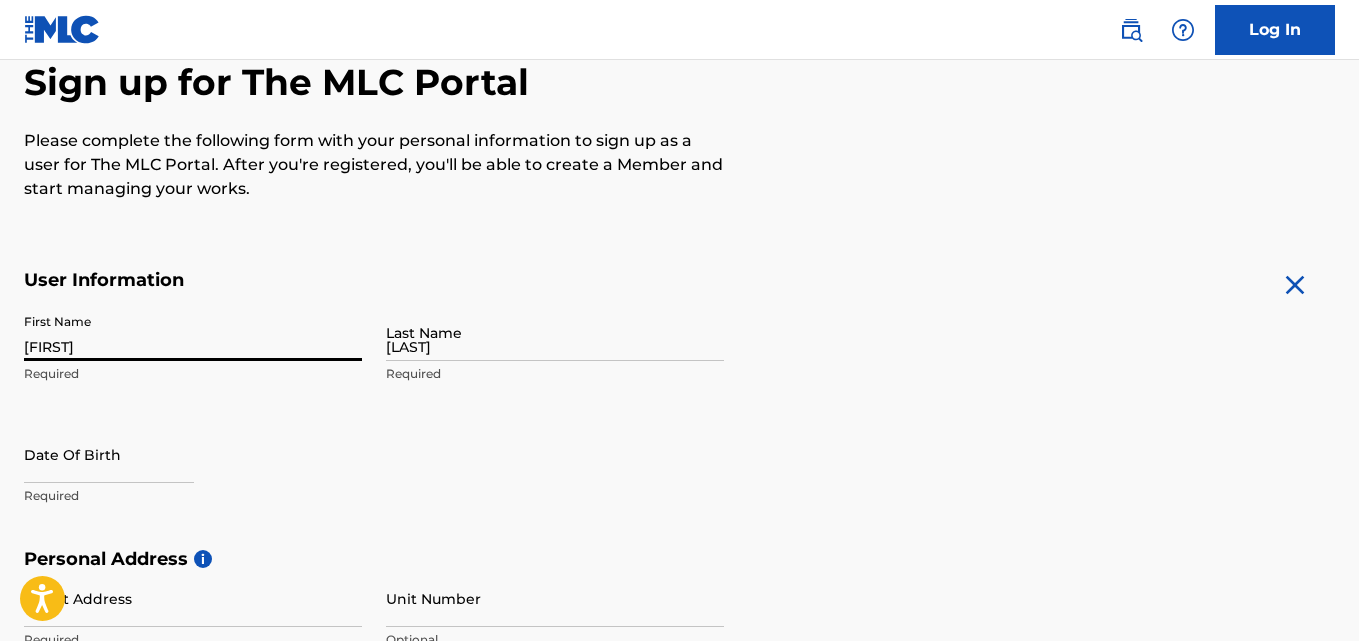 type on "[NUMBER] [STREET]" 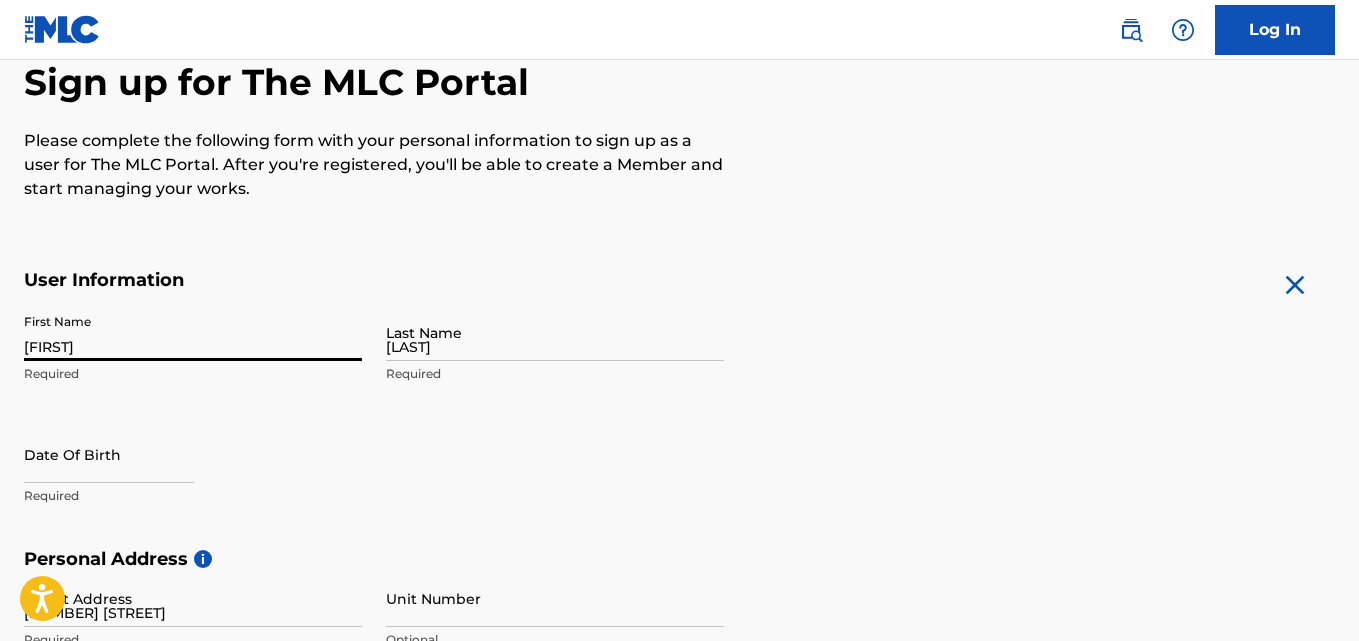 type on "[CITY]" 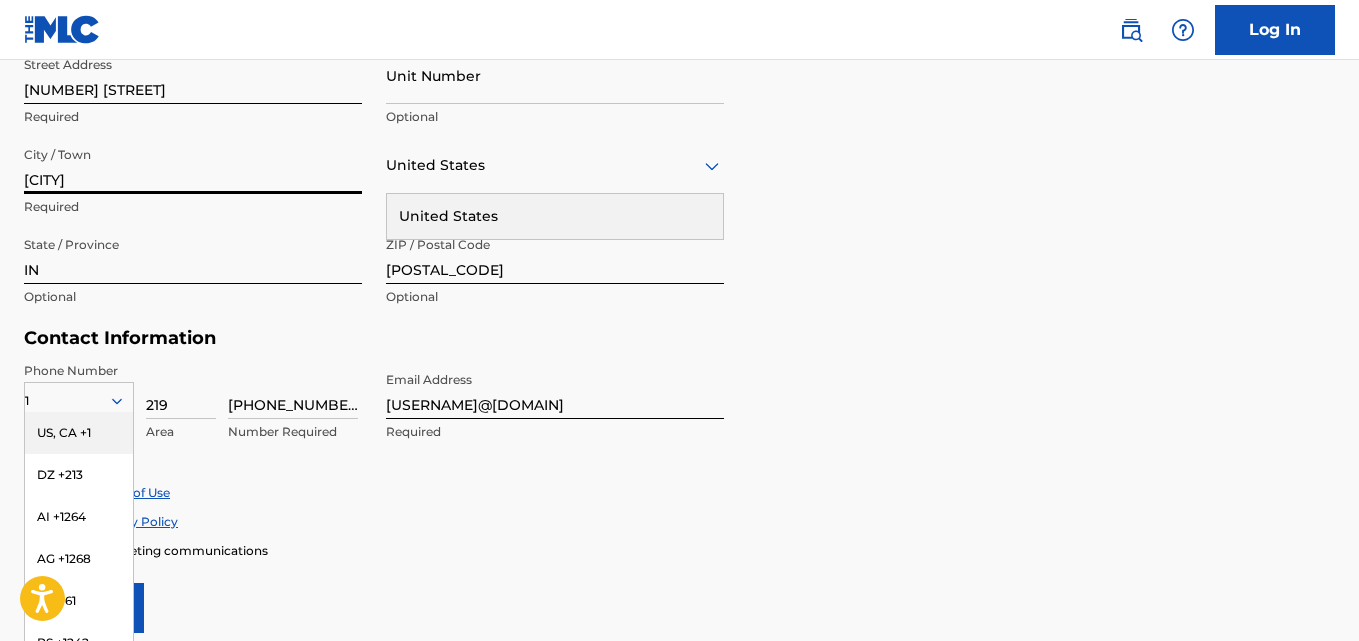 click on "[CITY]" at bounding box center [193, 165] 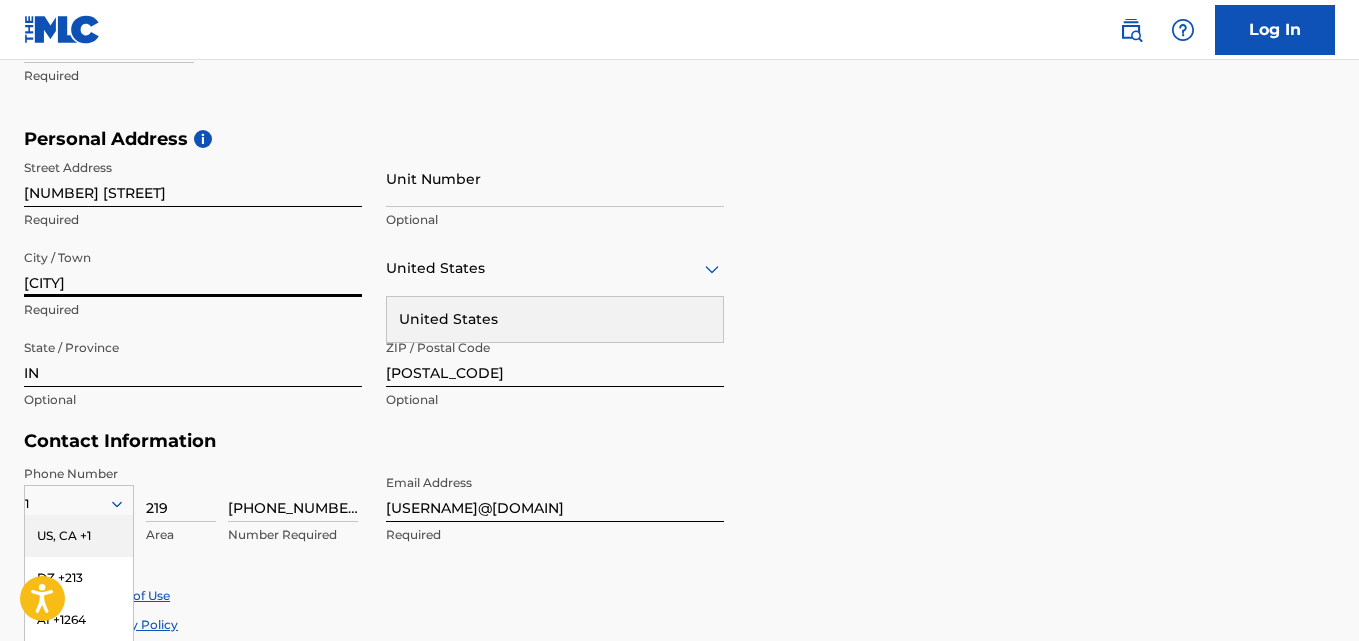 scroll, scrollTop: 523, scrollLeft: 0, axis: vertical 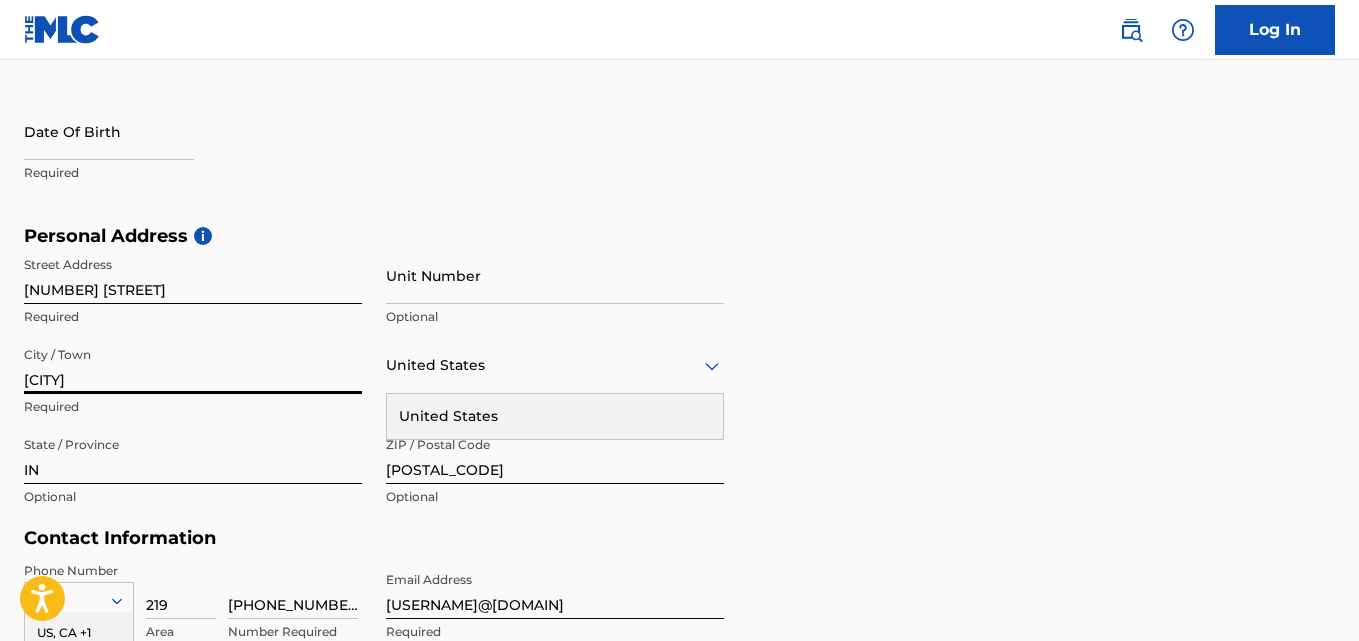 click at bounding box center (109, 131) 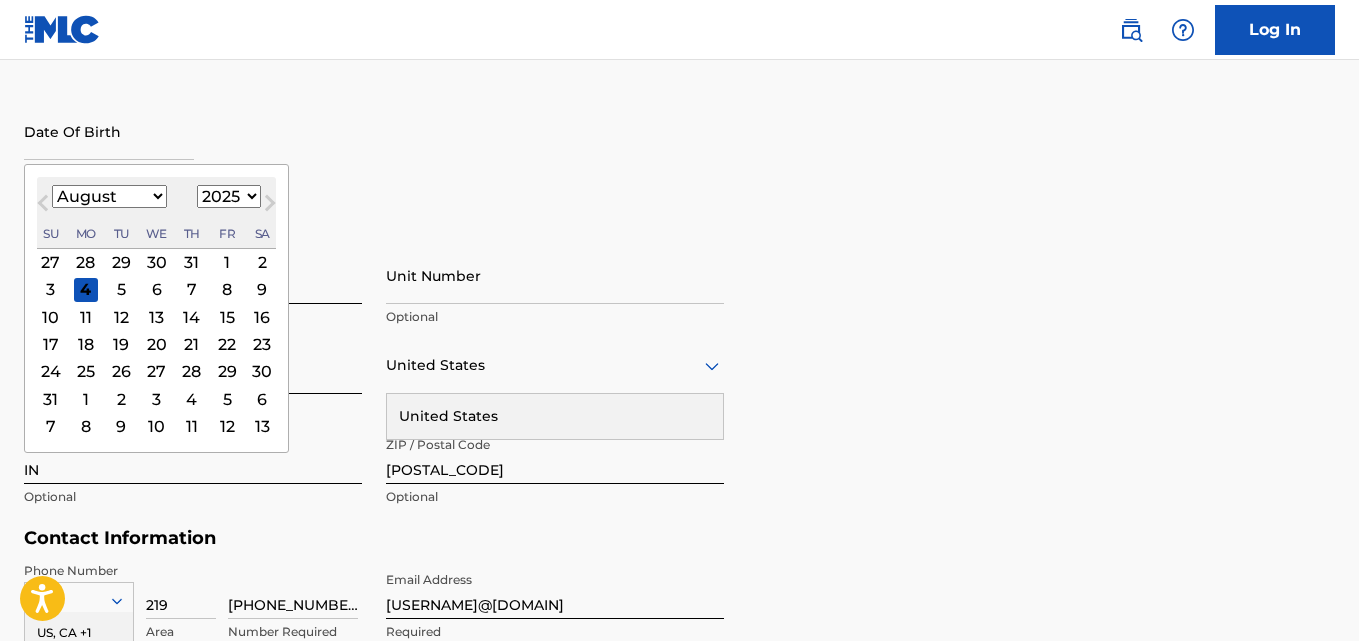 click on "January February March April May June July August September October November December" at bounding box center (109, 196) 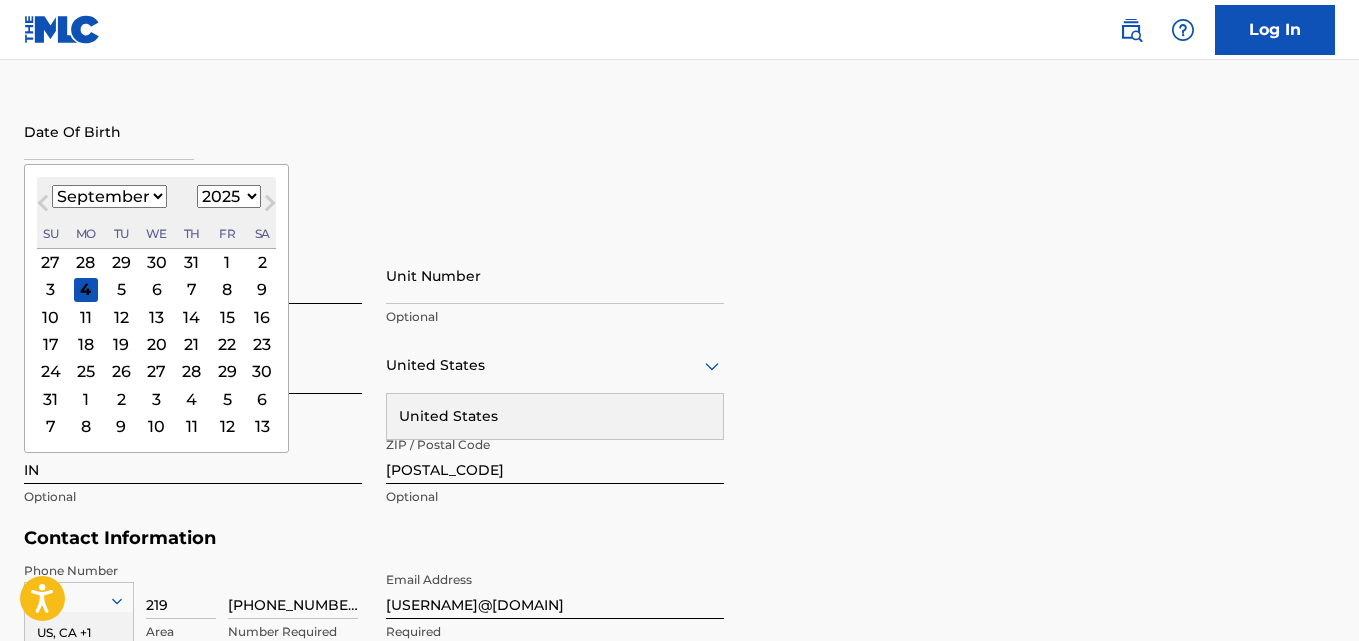 click on "January February March April May June July August September October November December" at bounding box center (109, 196) 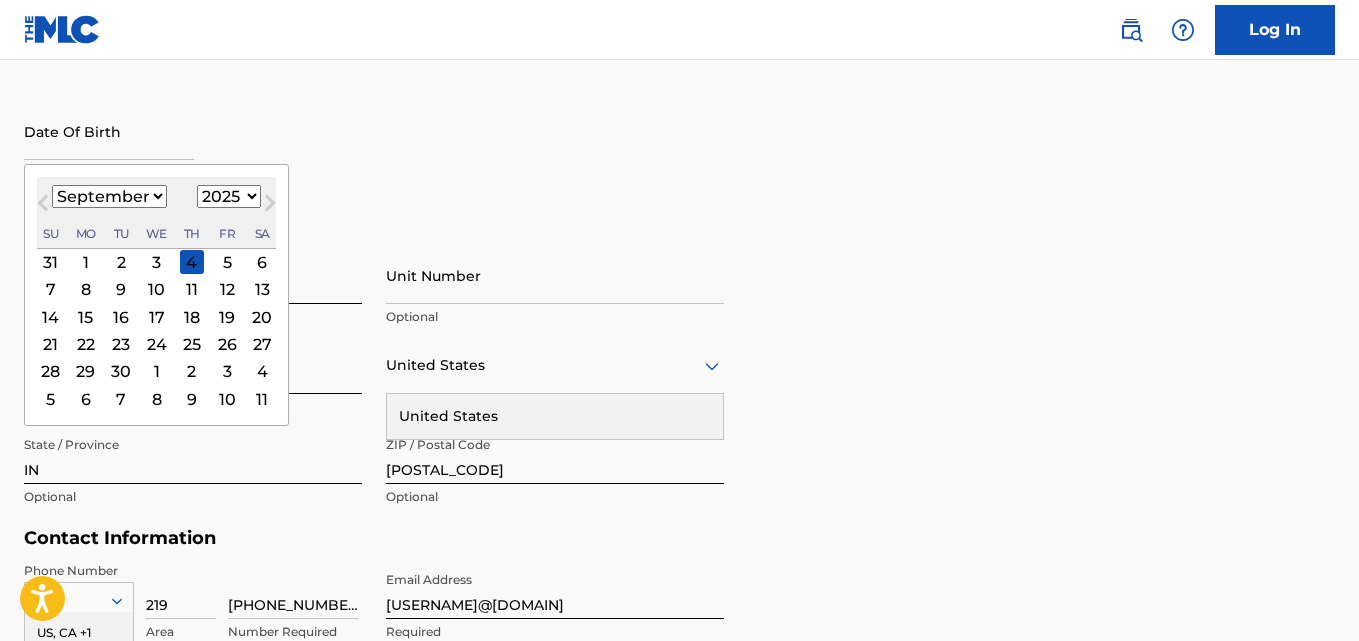 click on "1899 1900 1901 1902 1903 1904 1905 1906 1907 1908 1909 1910 1911 1912 1913 1914 1915 1916 1917 1918 1919 1920 1921 1922 1923 1924 1925 1926 1927 1928 1929 1930 1931 1932 1933 1934 1935 1936 1937 1938 1939 1940 1941 1942 1943 1944 1945 1946 1947 1948 1949 1950 1951 1952 1953 1954 1955 1956 1957 1958 1959 1960 1961 1962 1963 1964 1965 1966 1967 1968 1969 1970 1971 1972 1973 1974 1975 1976 1977 1978 1979 1980 1981 1982 1983 1984 1985 1986 1987 1988 1989 1990 1991 1992 1993 1994 1995 1996 1997 1998 1999 2000 2001 2002 2003 2004 2005 2006 2007 2008 2009 2010 2011 2012 2013 2014 2015 2016 2017 2018 2019 2020 2021 2022 2023 2024 2025 2026 2027 2028 2029 2030 2031 2032 2033 2034 2035 2036 2037 2038 2039 2040 2041 2042 2043 2044 2045 2046 2047 2048 2049 2050 2051 2052 2053 2054 2055 2056 2057 2058 2059 2060 2061 2062 2063 2064 2065 2066 2067 2068 2069 2070 2071 2072 2073 2074 2075 2076 2077 2078 2079 2080 2081 2082 2083 2084 2085 2086 2087 2088 2089 2090 2091 2092 2093 2094 2095 2096 2097 2098 2099 2100" at bounding box center (229, 196) 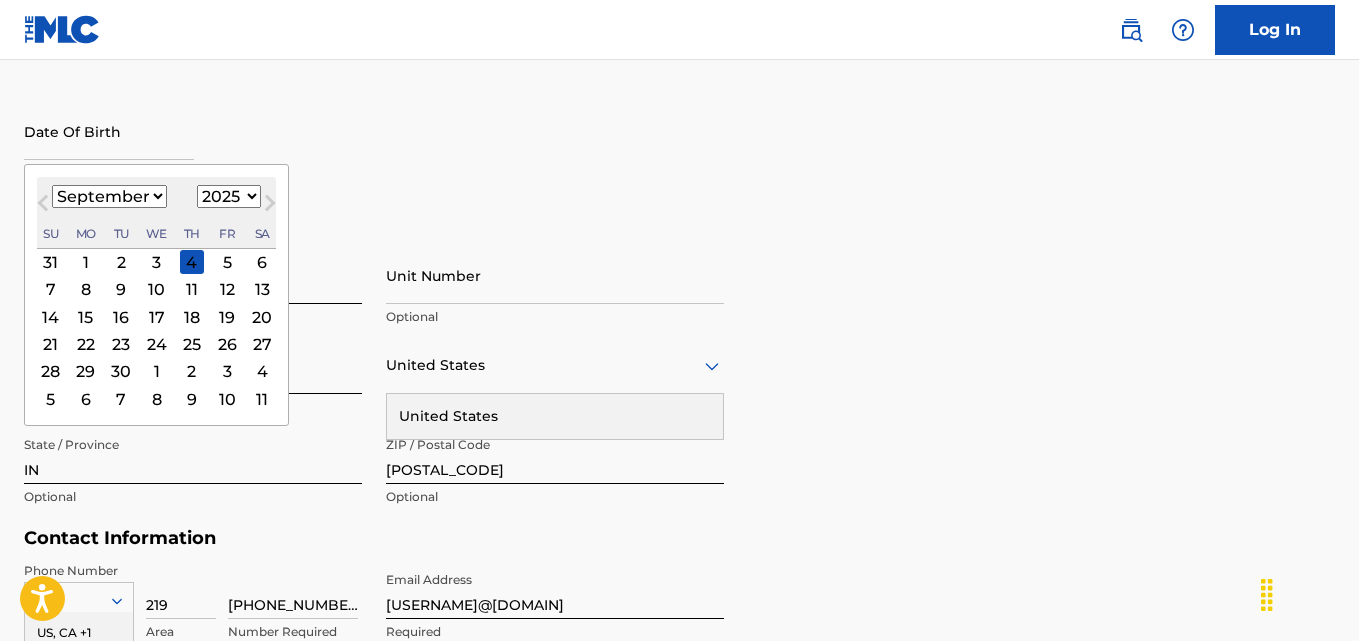 select on "2006" 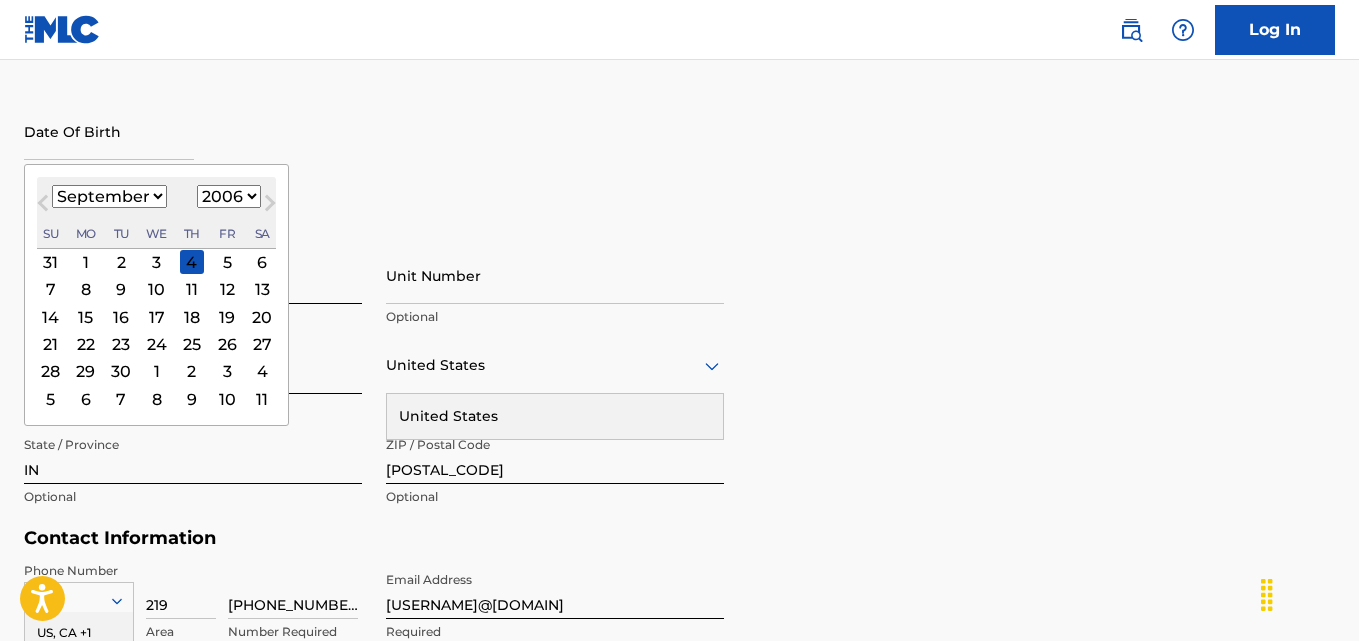 click on "1899 1900 1901 1902 1903 1904 1905 1906 1907 1908 1909 1910 1911 1912 1913 1914 1915 1916 1917 1918 1919 1920 1921 1922 1923 1924 1925 1926 1927 1928 1929 1930 1931 1932 1933 1934 1935 1936 1937 1938 1939 1940 1941 1942 1943 1944 1945 1946 1947 1948 1949 1950 1951 1952 1953 1954 1955 1956 1957 1958 1959 1960 1961 1962 1963 1964 1965 1966 1967 1968 1969 1970 1971 1972 1973 1974 1975 1976 1977 1978 1979 1980 1981 1982 1983 1984 1985 1986 1987 1988 1989 1990 1991 1992 1993 1994 1995 1996 1997 1998 1999 2000 2001 2002 2003 2004 2005 2006 2007 2008 2009 2010 2011 2012 2013 2014 2015 2016 2017 2018 2019 2020 2021 2022 2023 2024 2025 2026 2027 2028 2029 2030 2031 2032 2033 2034 2035 2036 2037 2038 2039 2040 2041 2042 2043 2044 2045 2046 2047 2048 2049 2050 2051 2052 2053 2054 2055 2056 2057 2058 2059 2060 2061 2062 2063 2064 2065 2066 2067 2068 2069 2070 2071 2072 2073 2074 2075 2076 2077 2078 2079 2080 2081 2082 2083 2084 2085 2086 2087 2088 2089 2090 2091 2092 2093 2094 2095 2096 2097 2098 2099 2100" at bounding box center (229, 196) 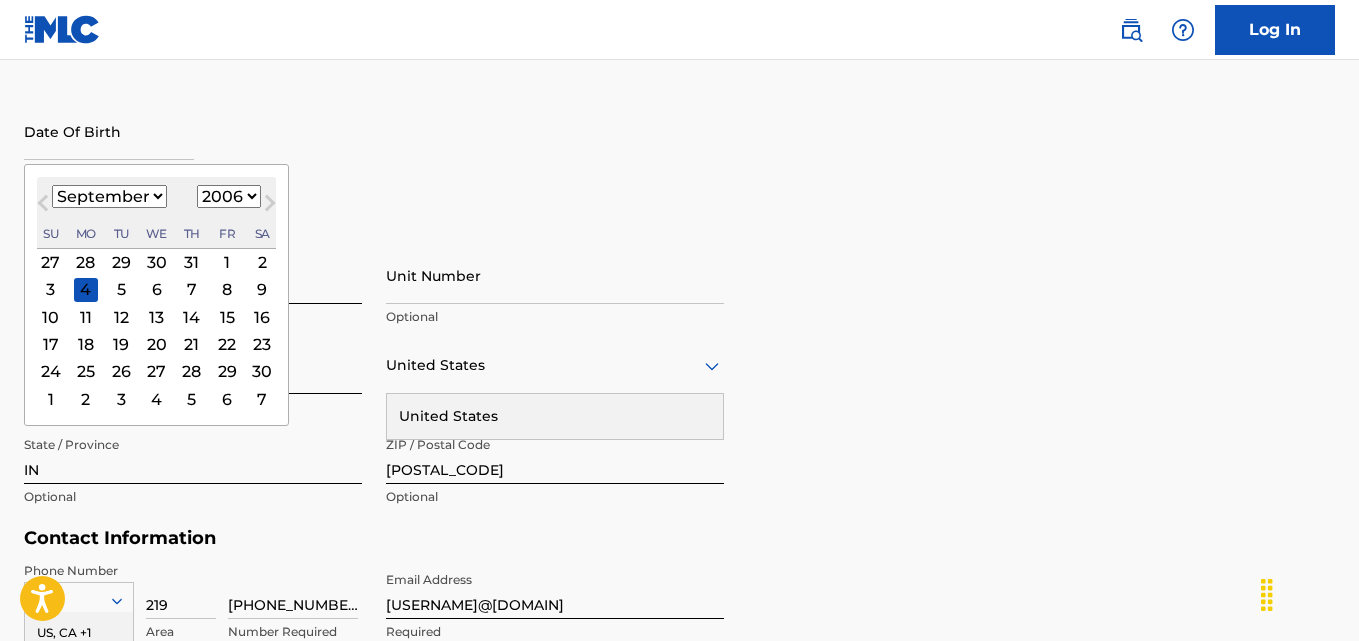 click on "23" at bounding box center (262, 344) 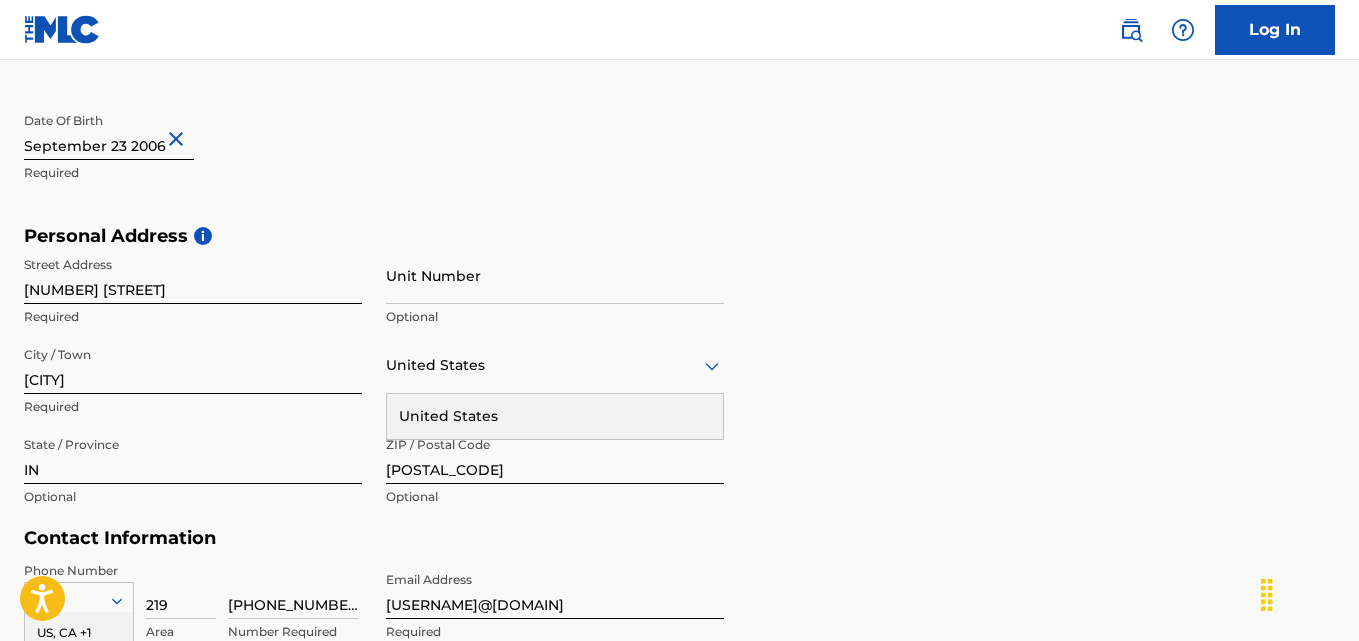 scroll, scrollTop: 723, scrollLeft: 0, axis: vertical 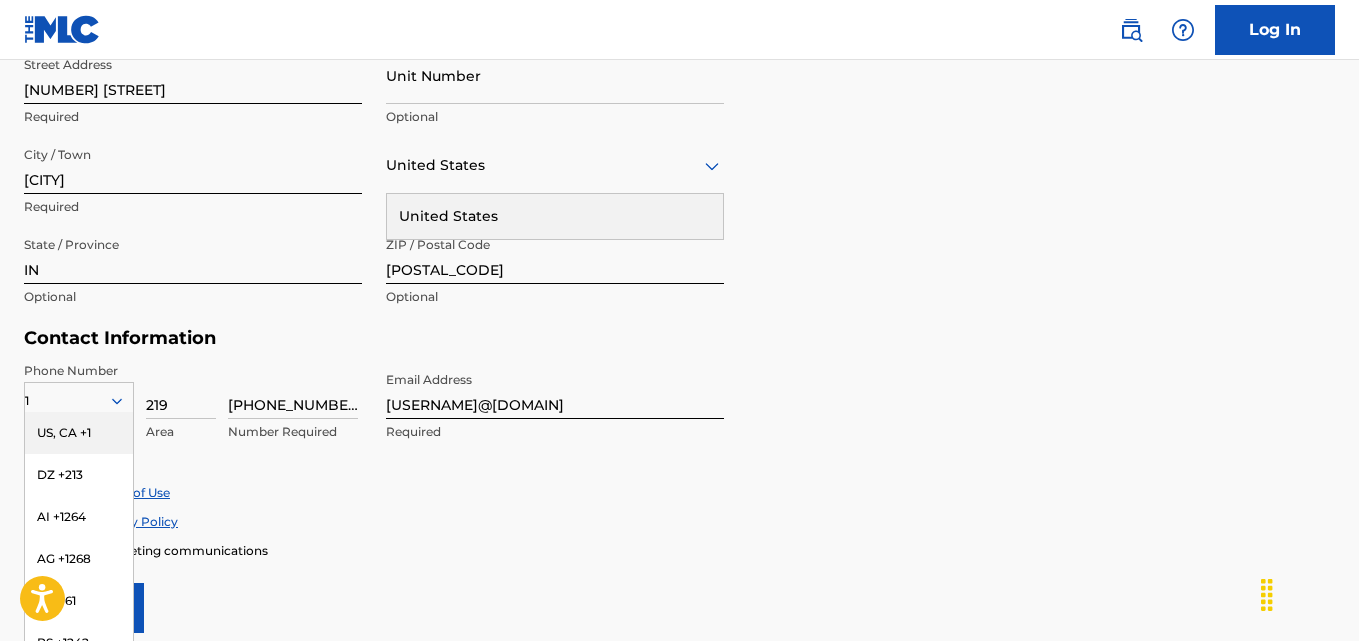click on "Accept Terms of Use" at bounding box center (679, 492) 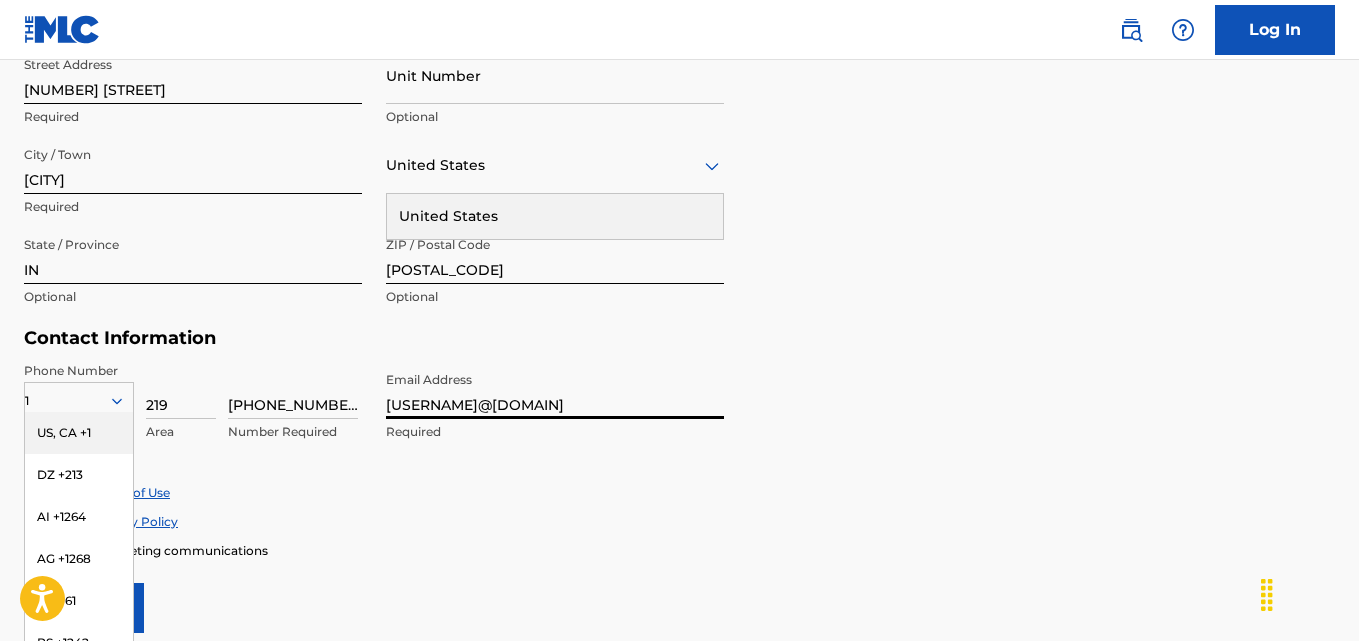 click on "[USERNAME]@[DOMAIN]" at bounding box center (555, 390) 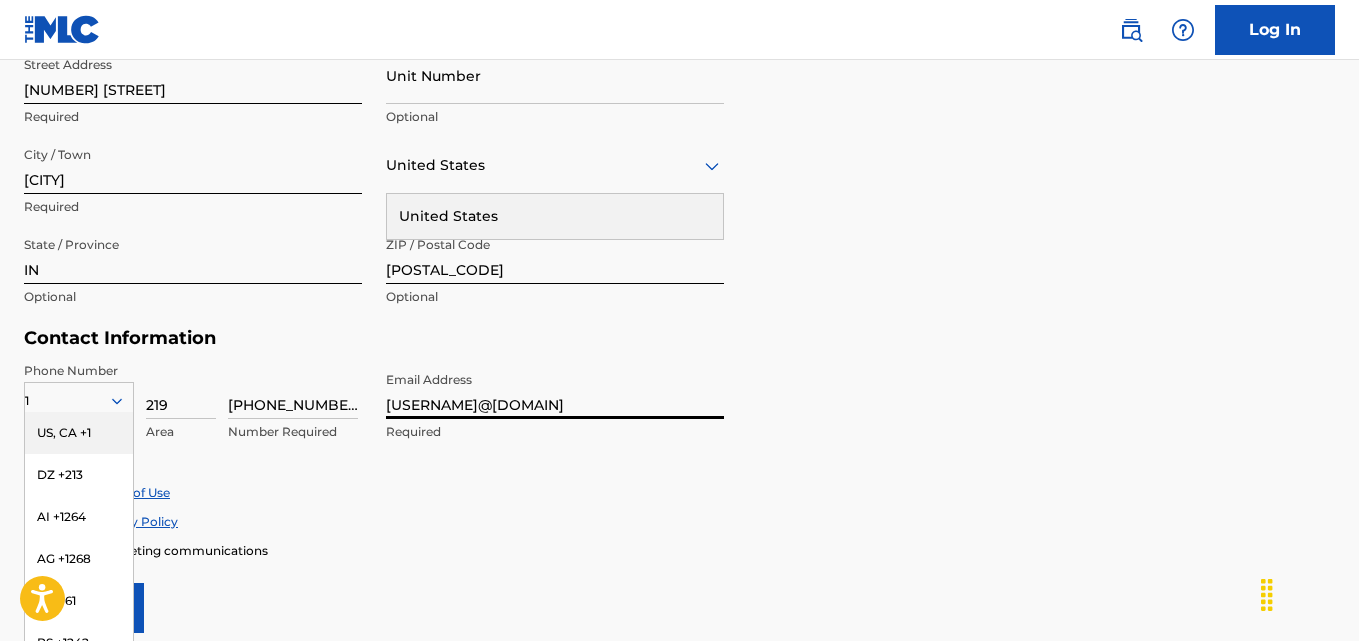 type on "[USERNAME]@[DOMAIN]" 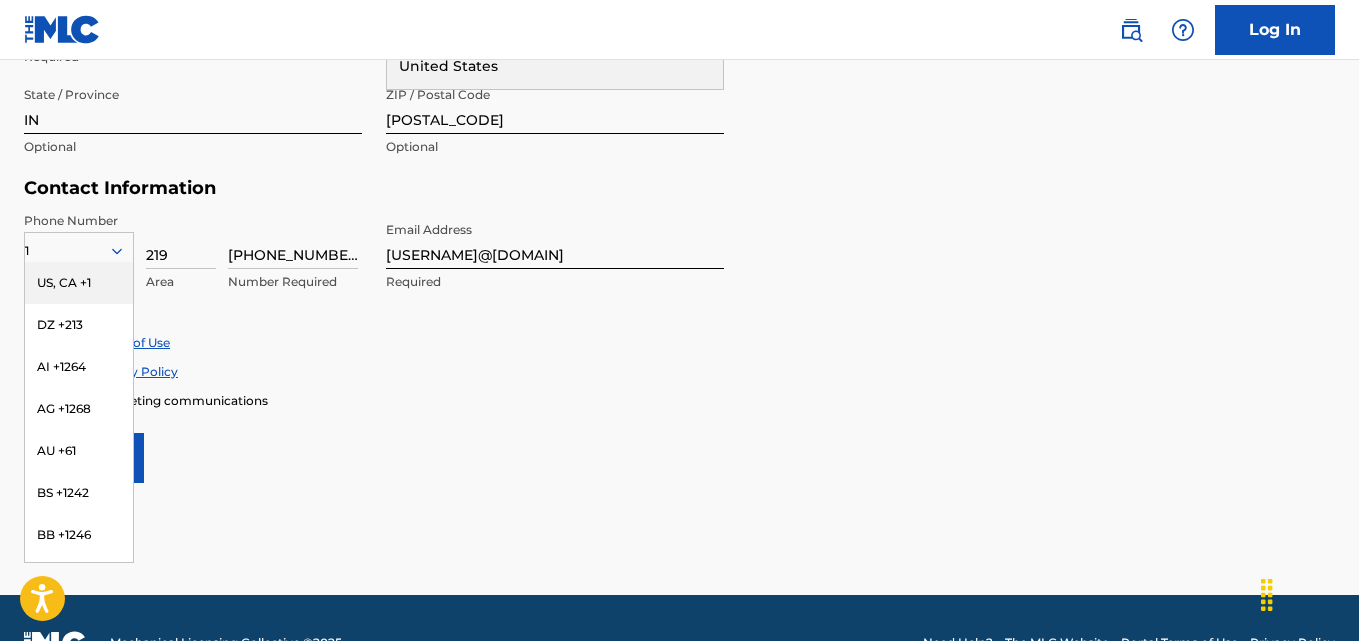 scroll, scrollTop: 923, scrollLeft: 0, axis: vertical 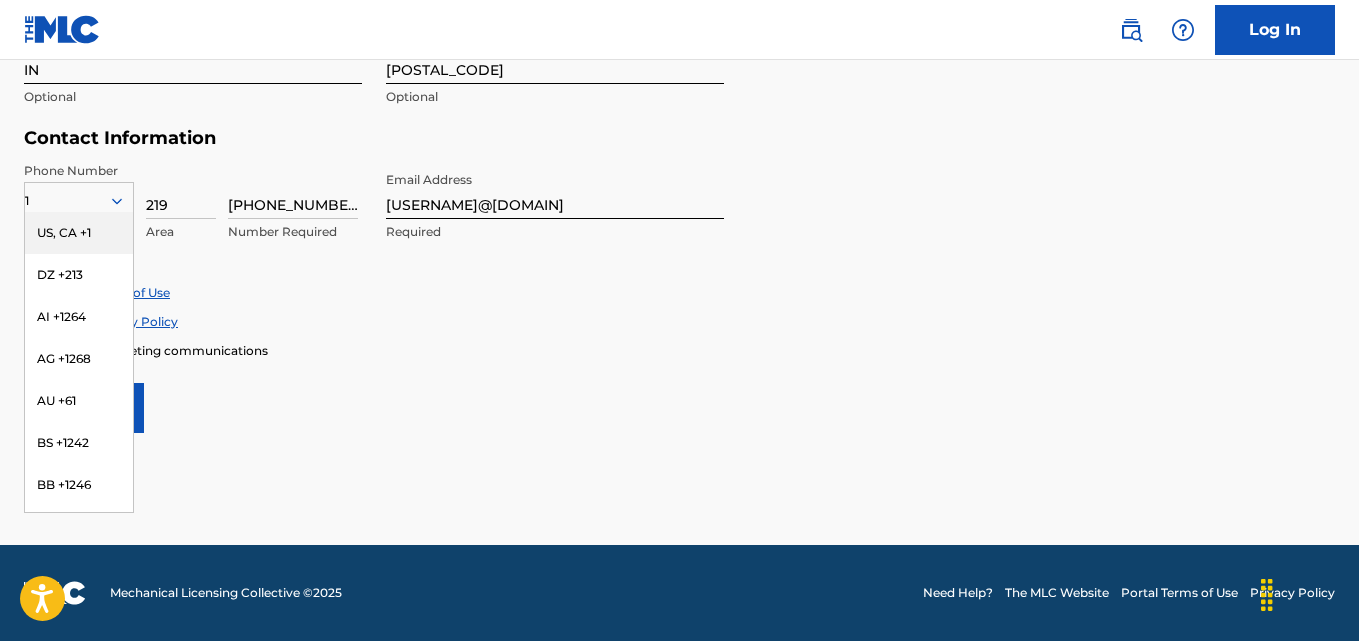 click on "219" at bounding box center [181, 190] 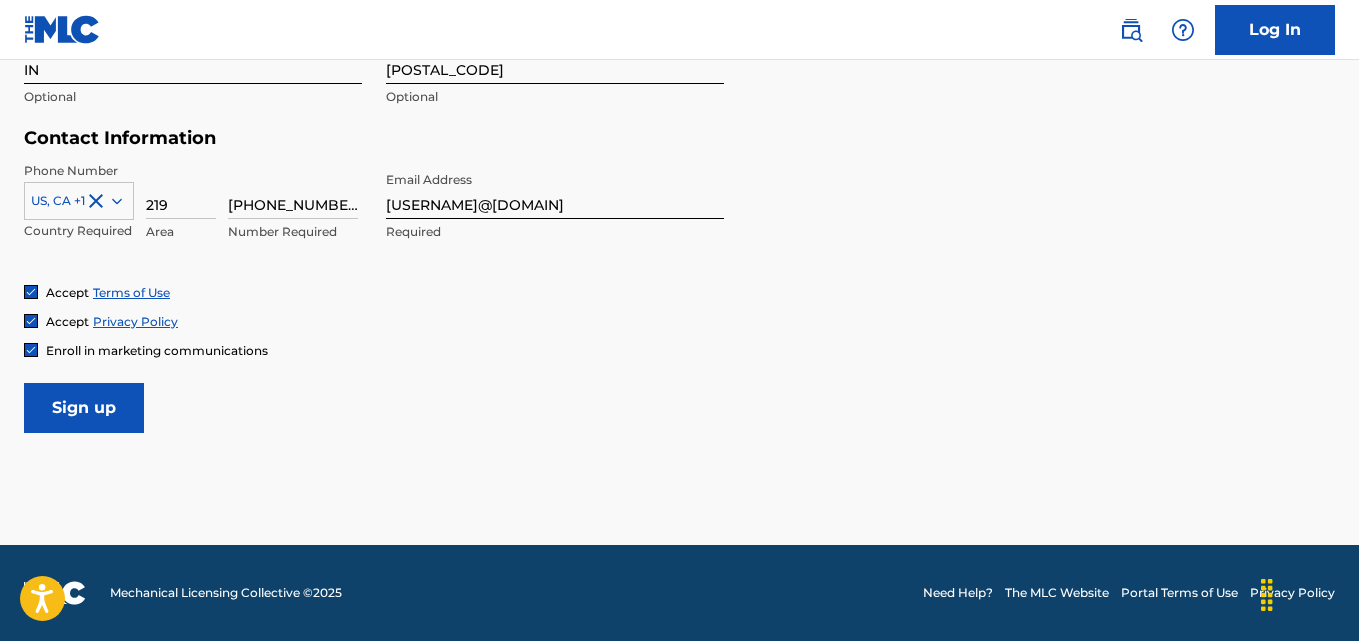 click on "Sign up" at bounding box center [84, 408] 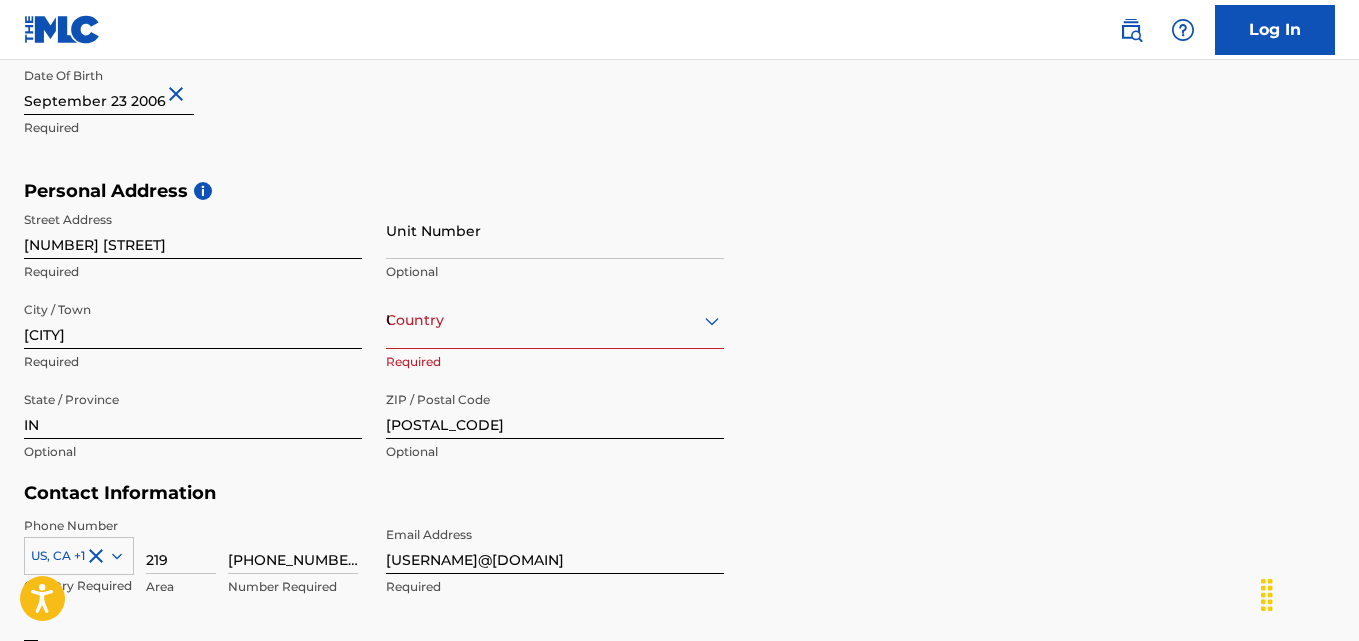 click on "Country United States" at bounding box center (555, 320) 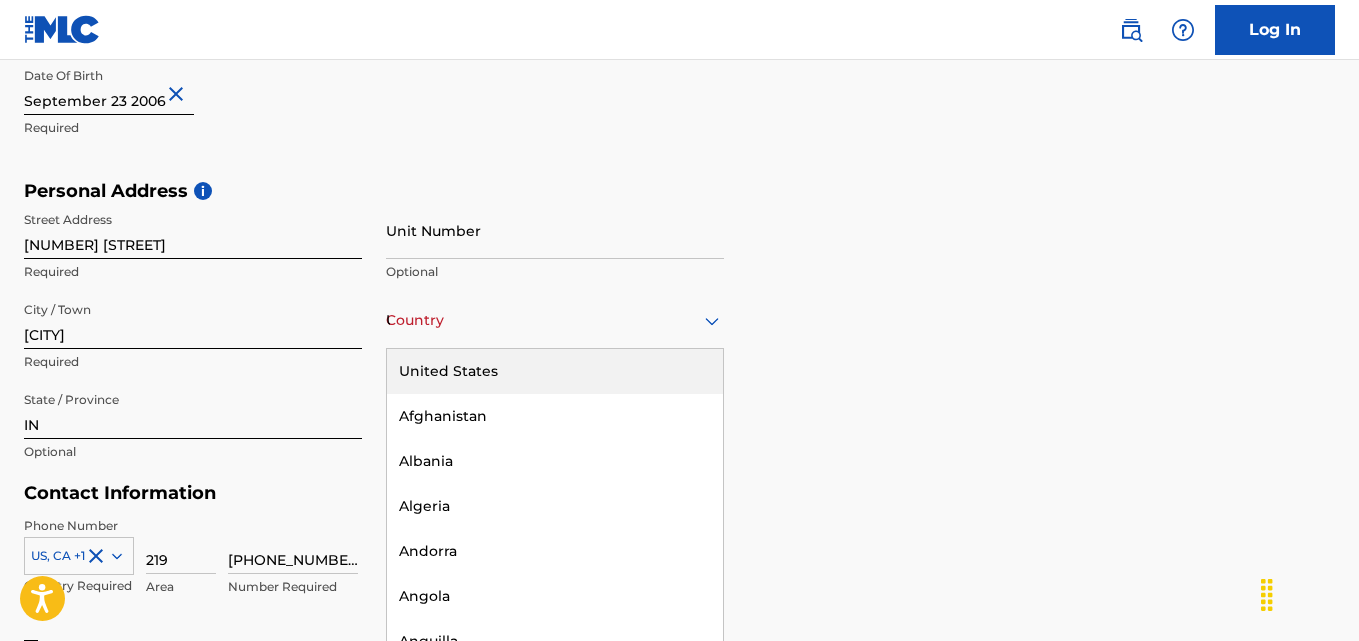scroll, scrollTop: 577, scrollLeft: 0, axis: vertical 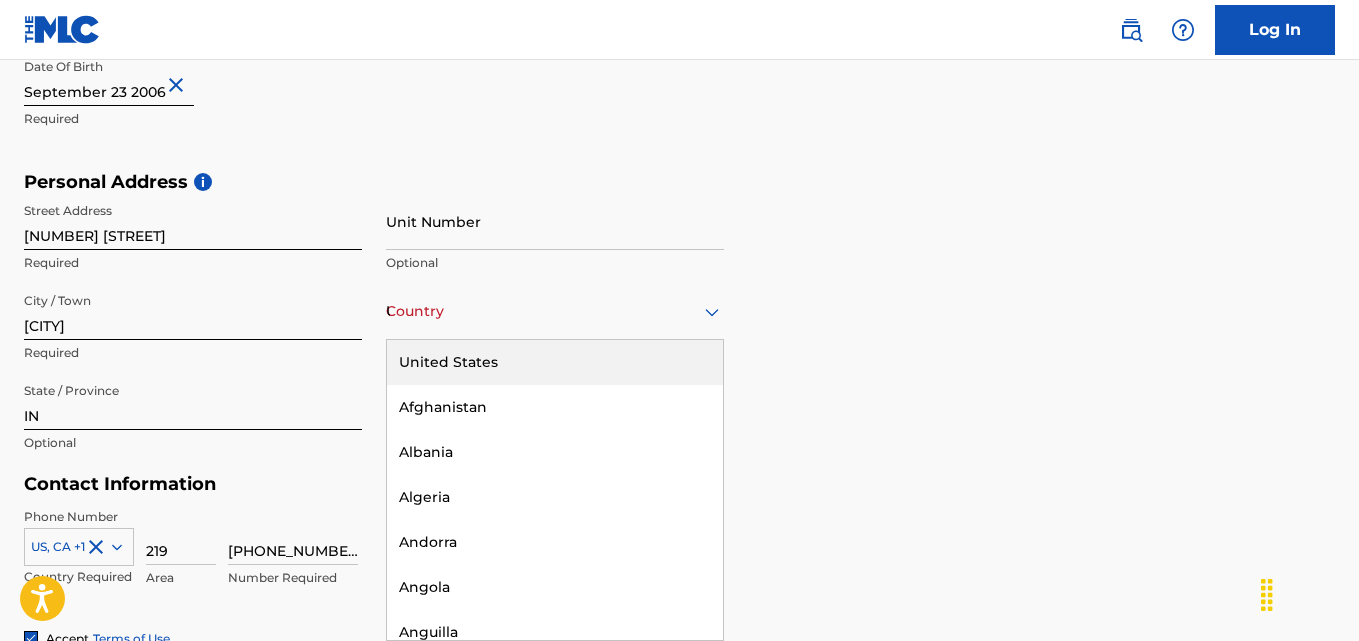 click on "United States" at bounding box center (555, 362) 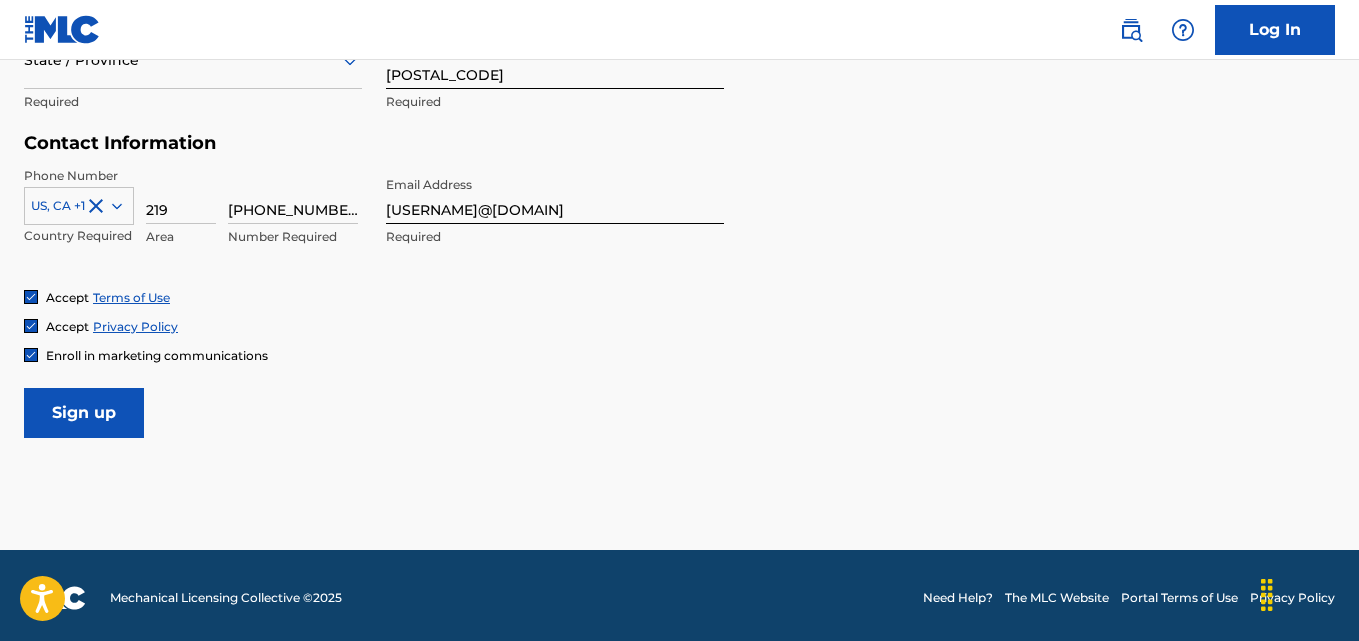 scroll, scrollTop: 923, scrollLeft: 0, axis: vertical 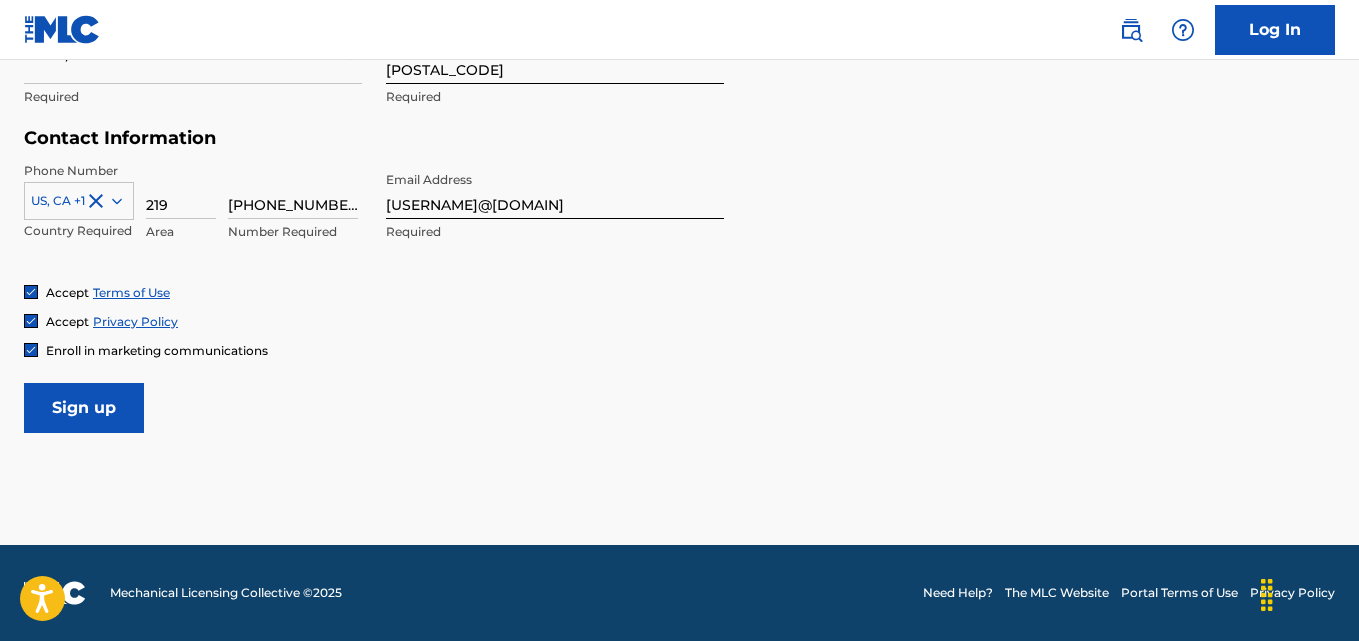click on "Sign up" at bounding box center [84, 408] 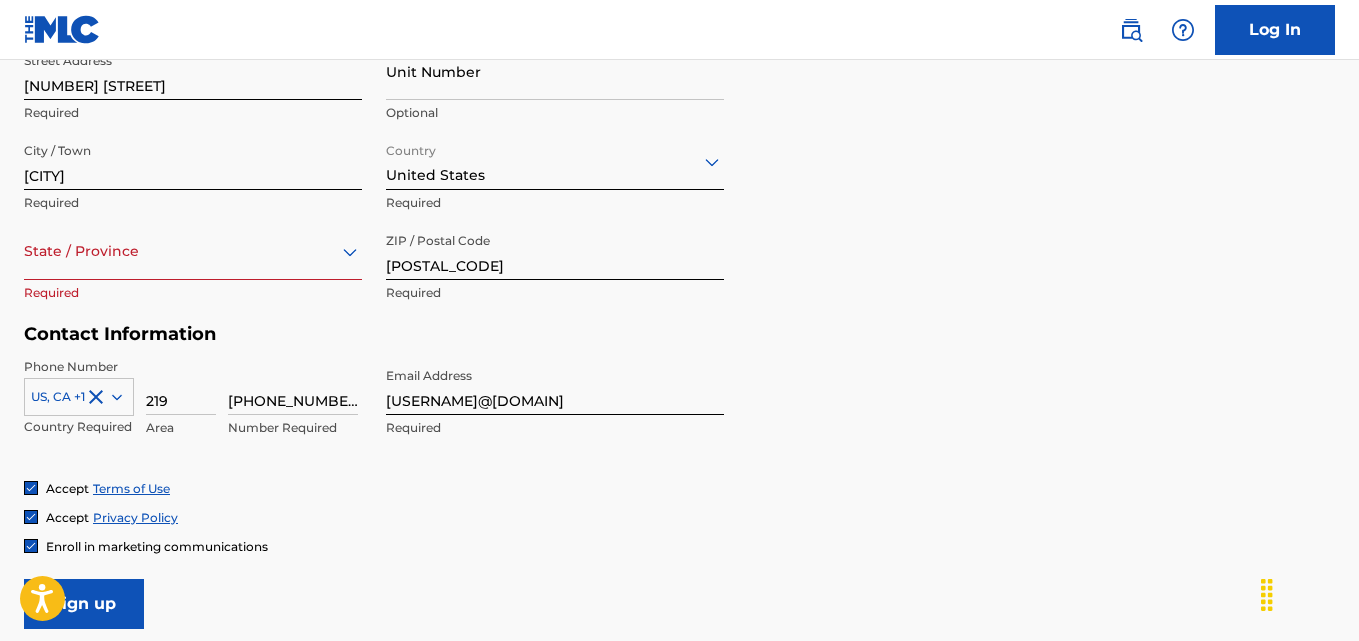 scroll, scrollTop: 723, scrollLeft: 0, axis: vertical 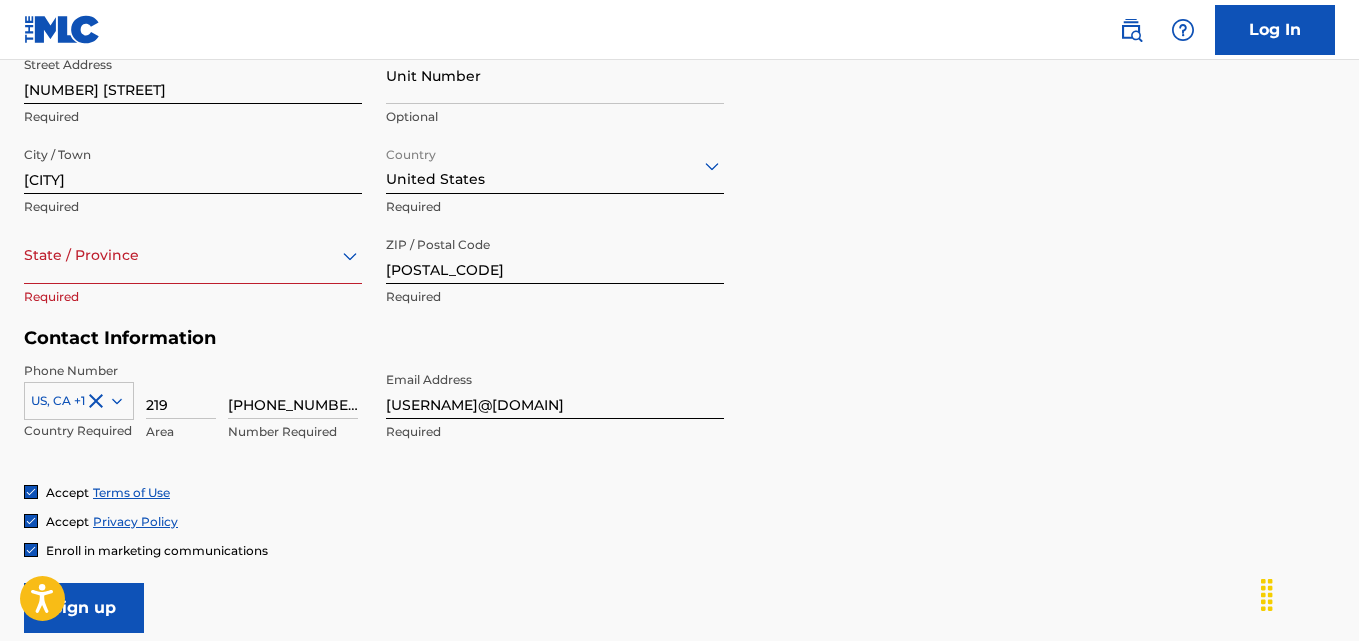 click on "State / Province" at bounding box center (193, 255) 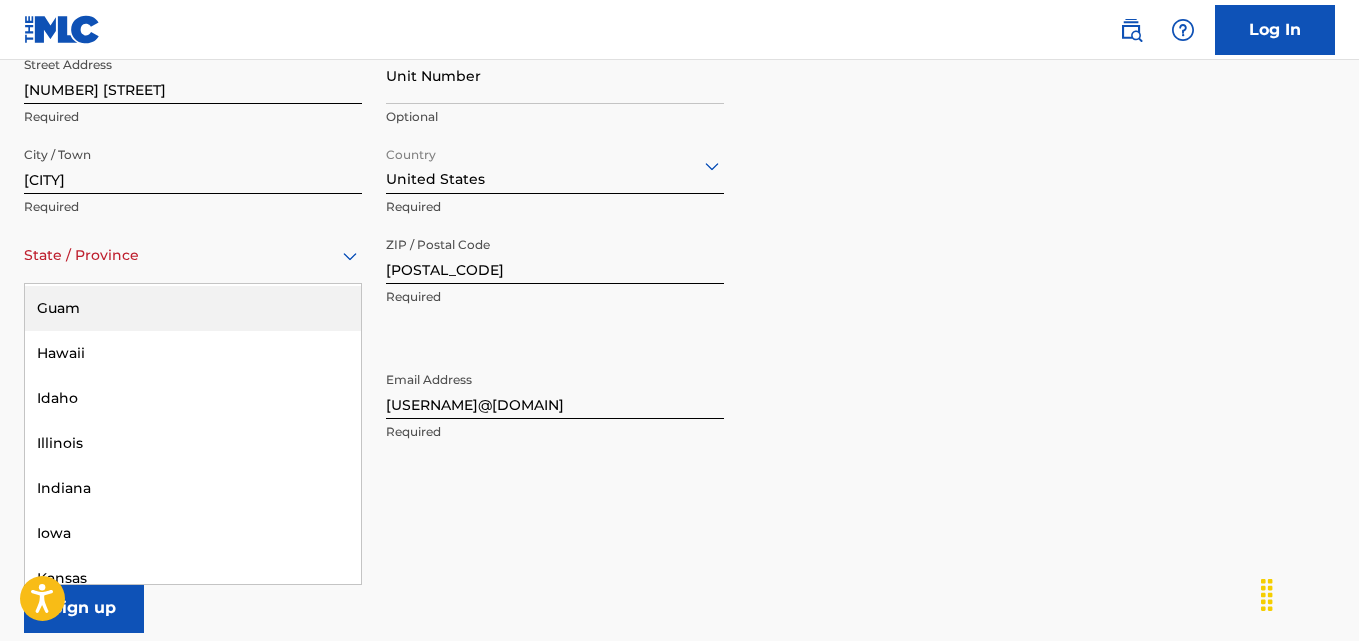 scroll, scrollTop: 700, scrollLeft: 0, axis: vertical 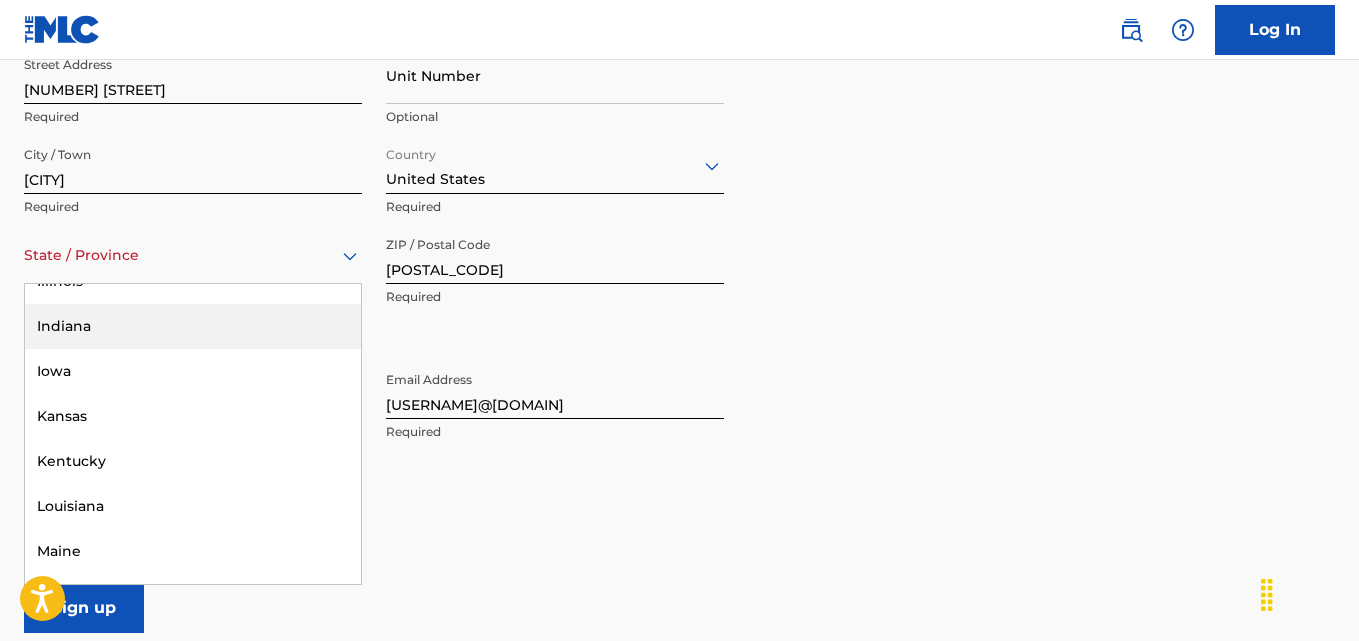 click on "Indiana" at bounding box center [193, 326] 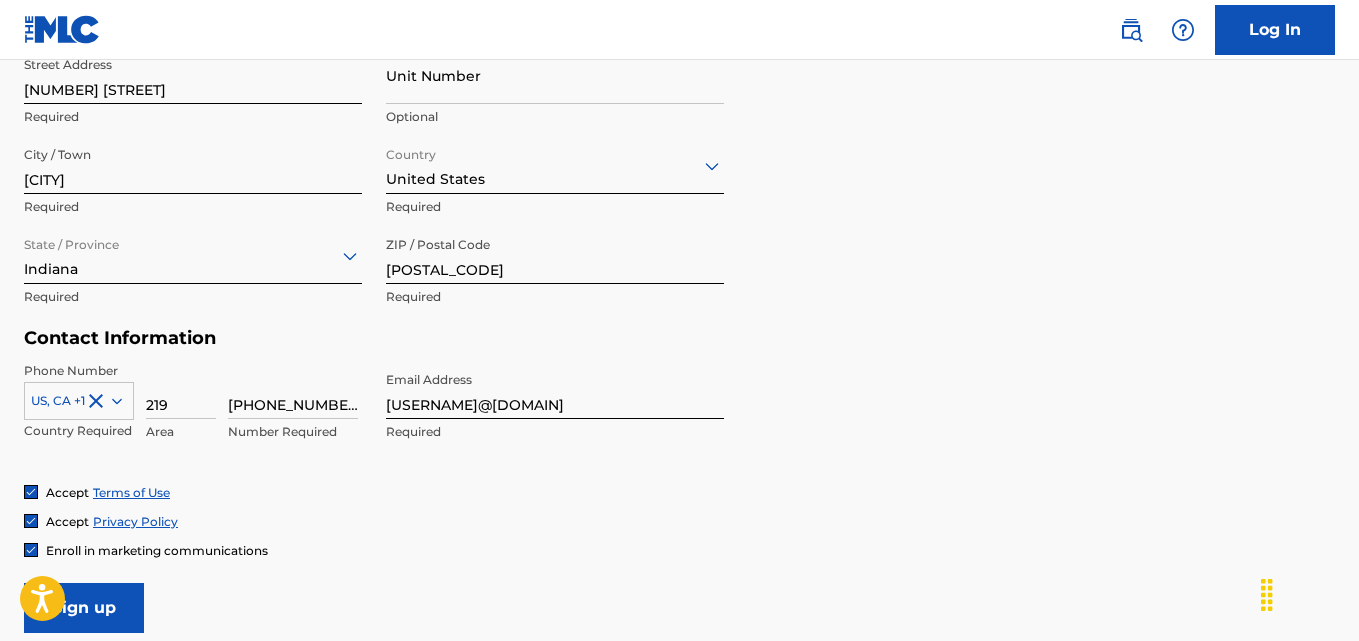 click on "Sign up" at bounding box center (84, 608) 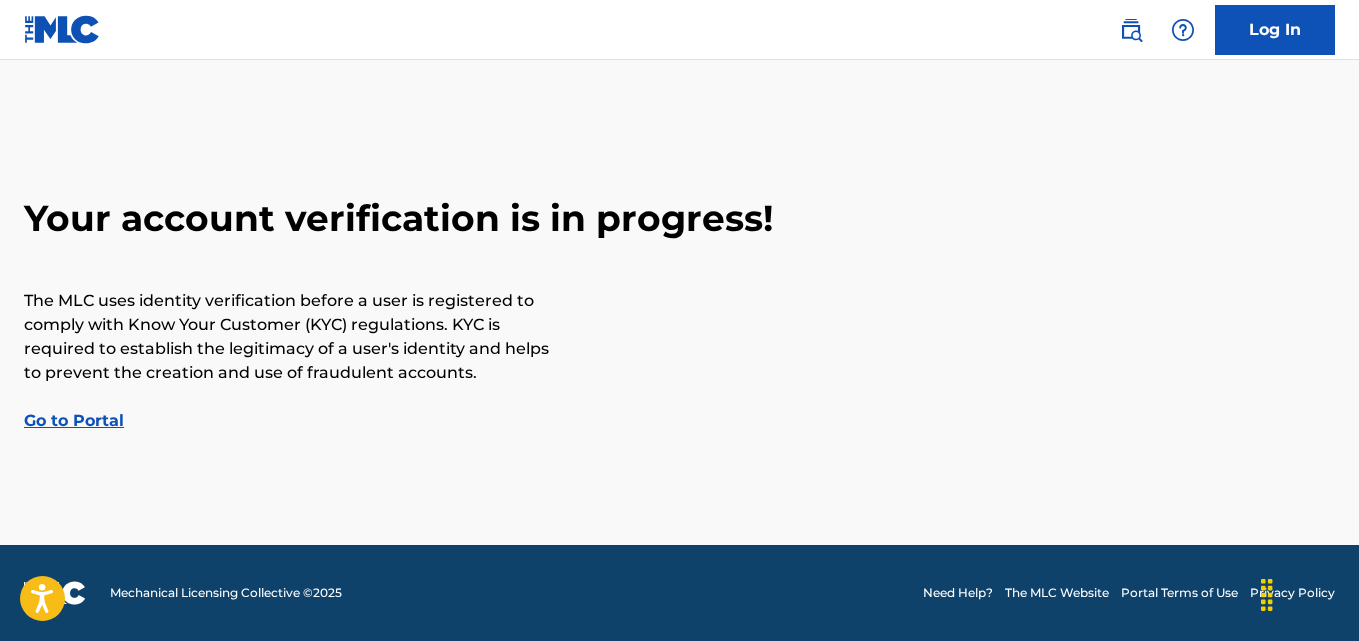 scroll, scrollTop: 0, scrollLeft: 0, axis: both 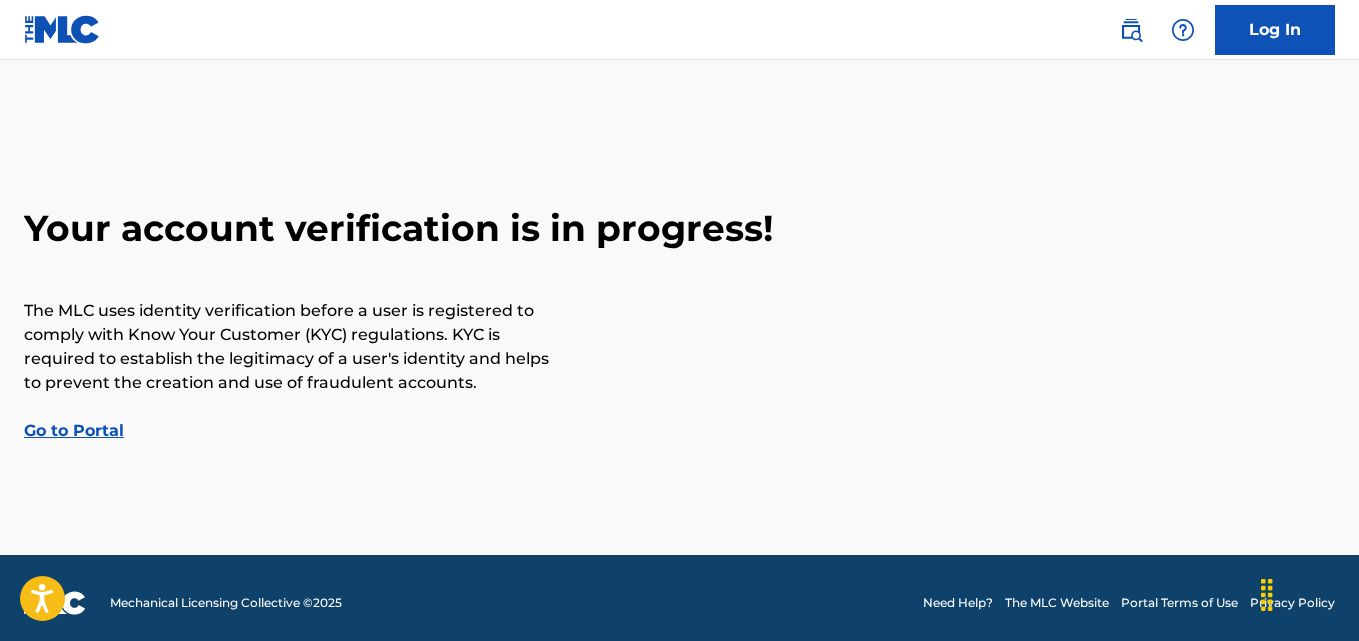 click on "Log In" at bounding box center [1275, 30] 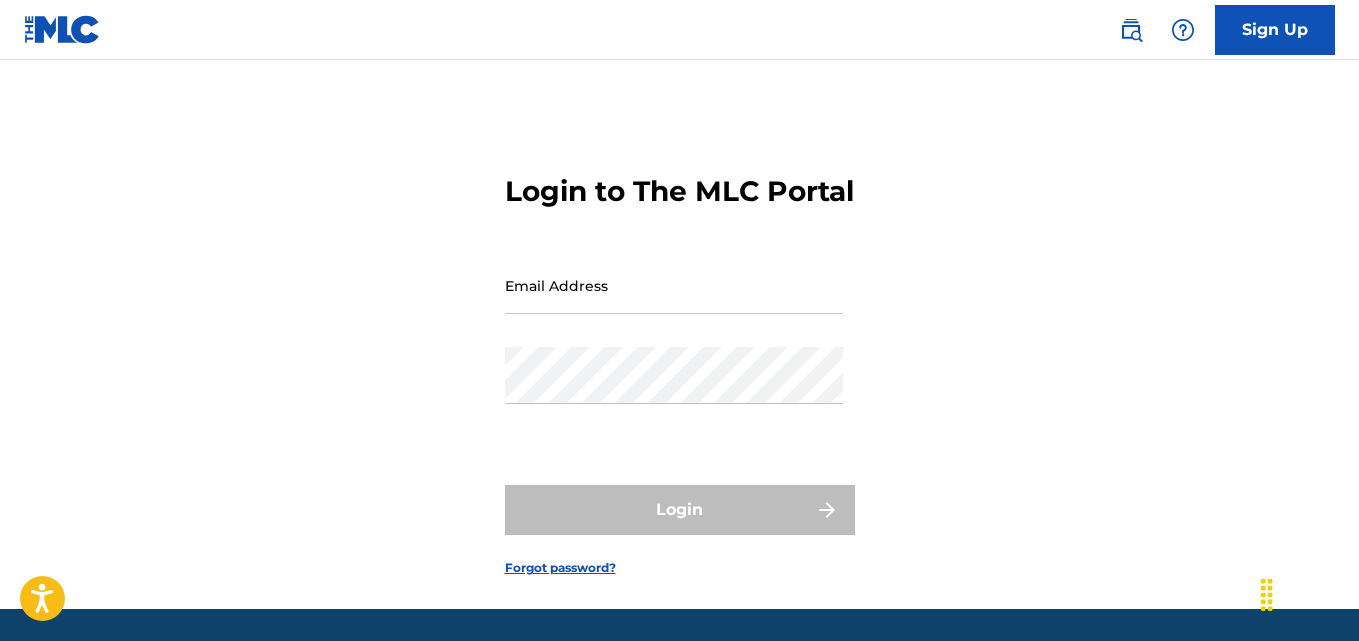click on "Email Address" at bounding box center (674, 285) 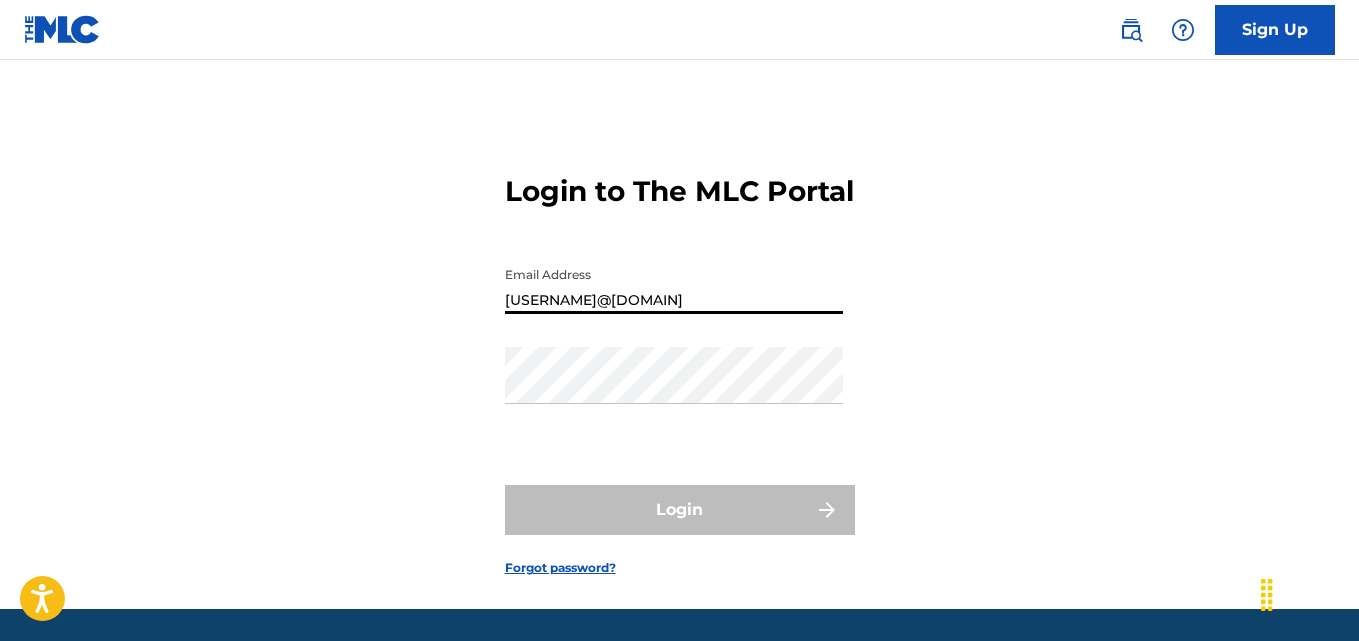 type on "[USERNAME]@[DOMAIN]" 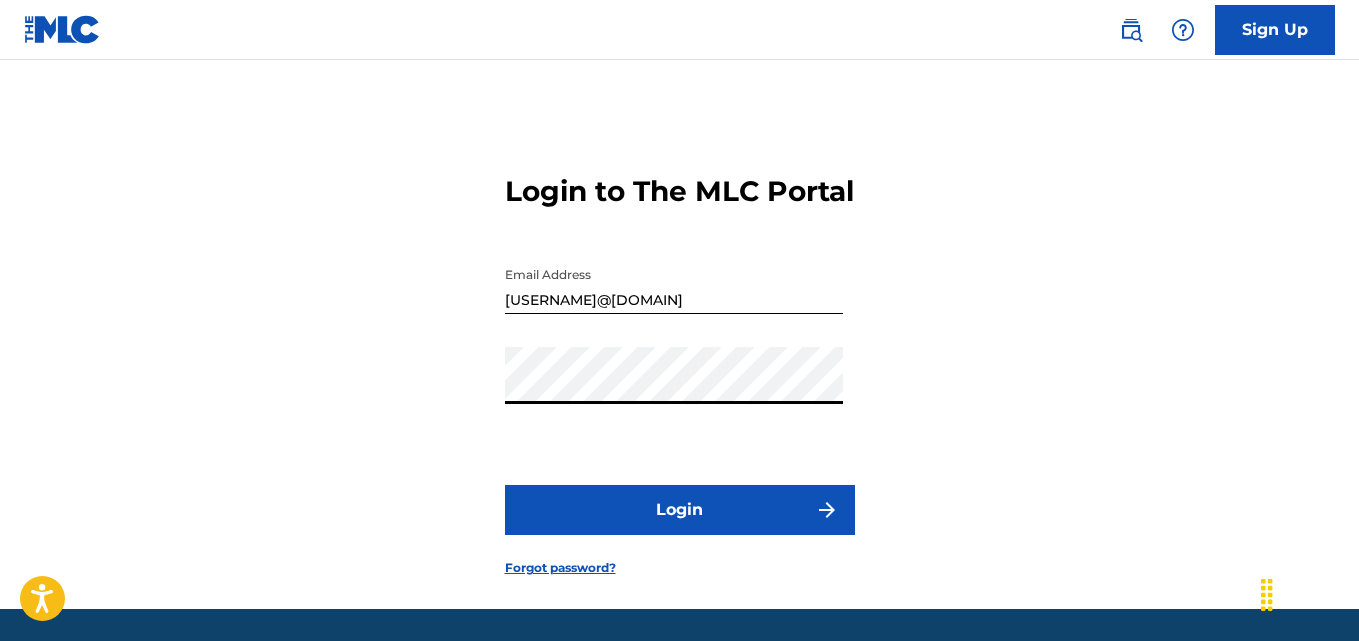 click on "Login" at bounding box center [680, 510] 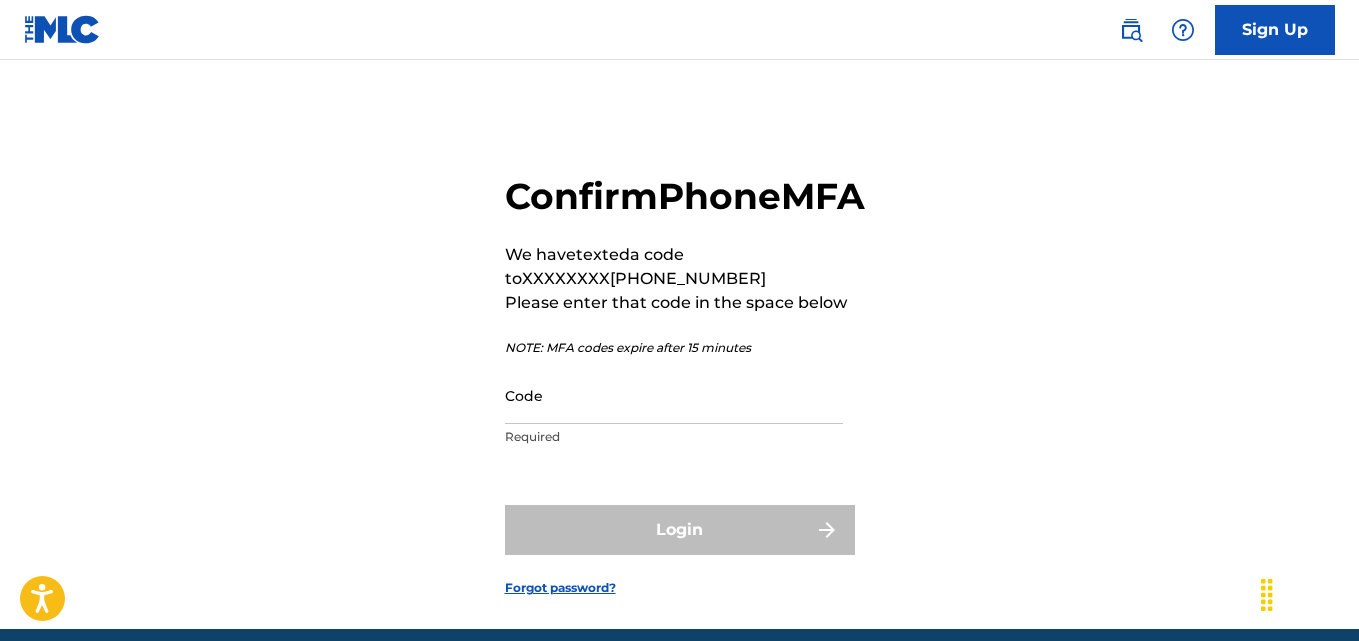 click on "Code" at bounding box center (674, 395) 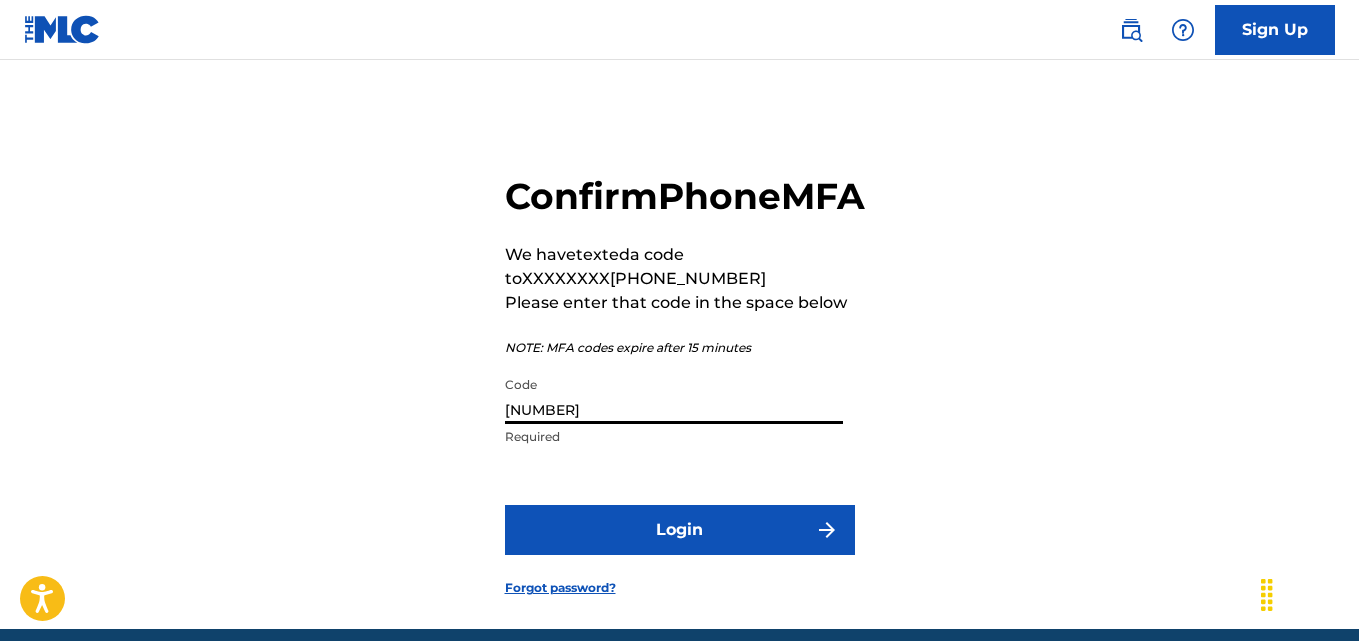 type on "[NUMBER]" 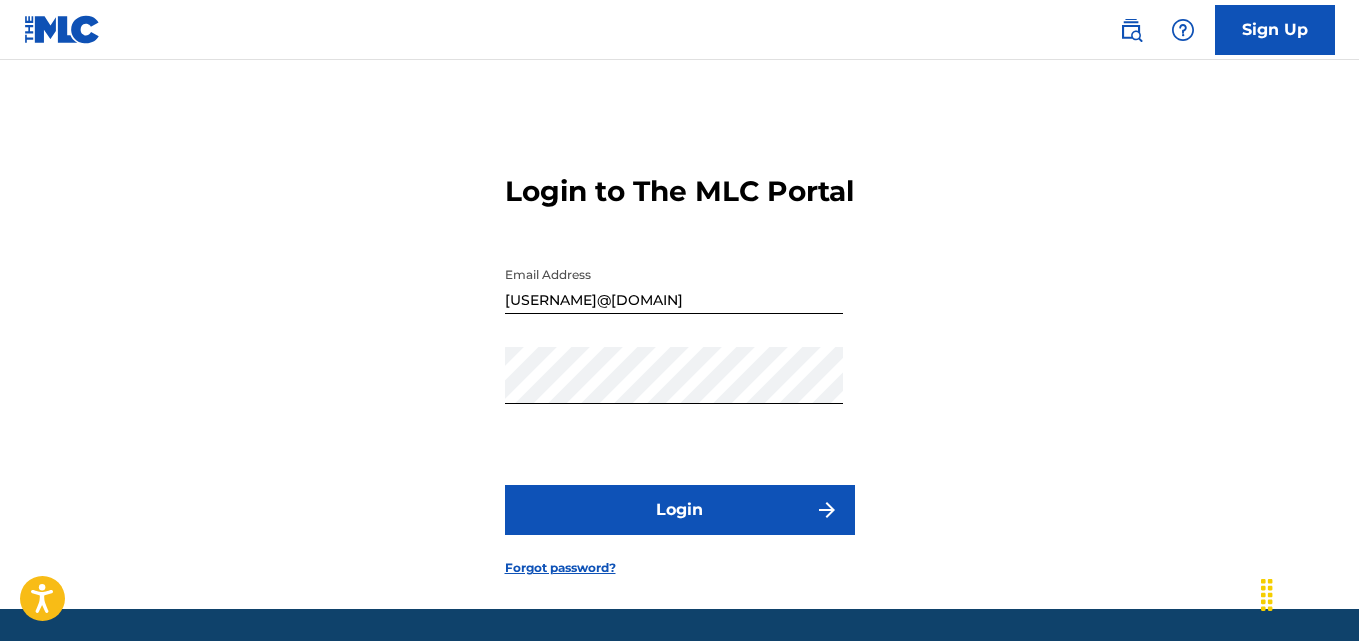 click on "Login" at bounding box center [680, 510] 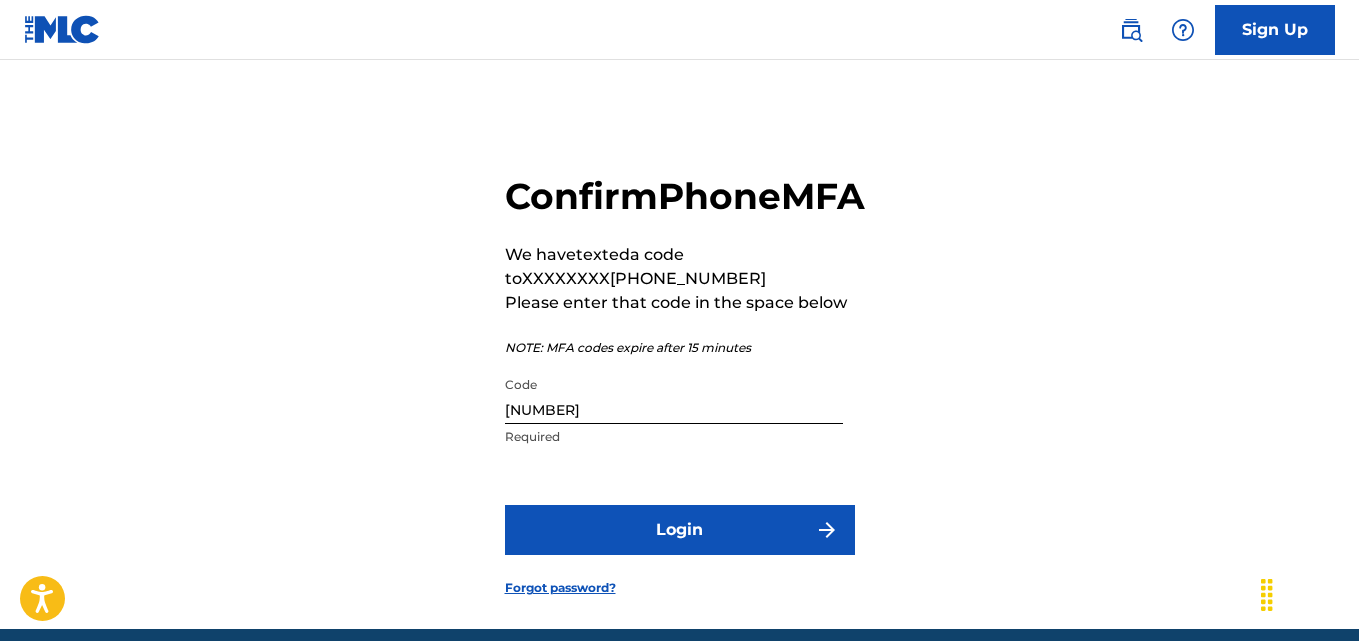 click on "[NUMBER]" at bounding box center [674, 395] 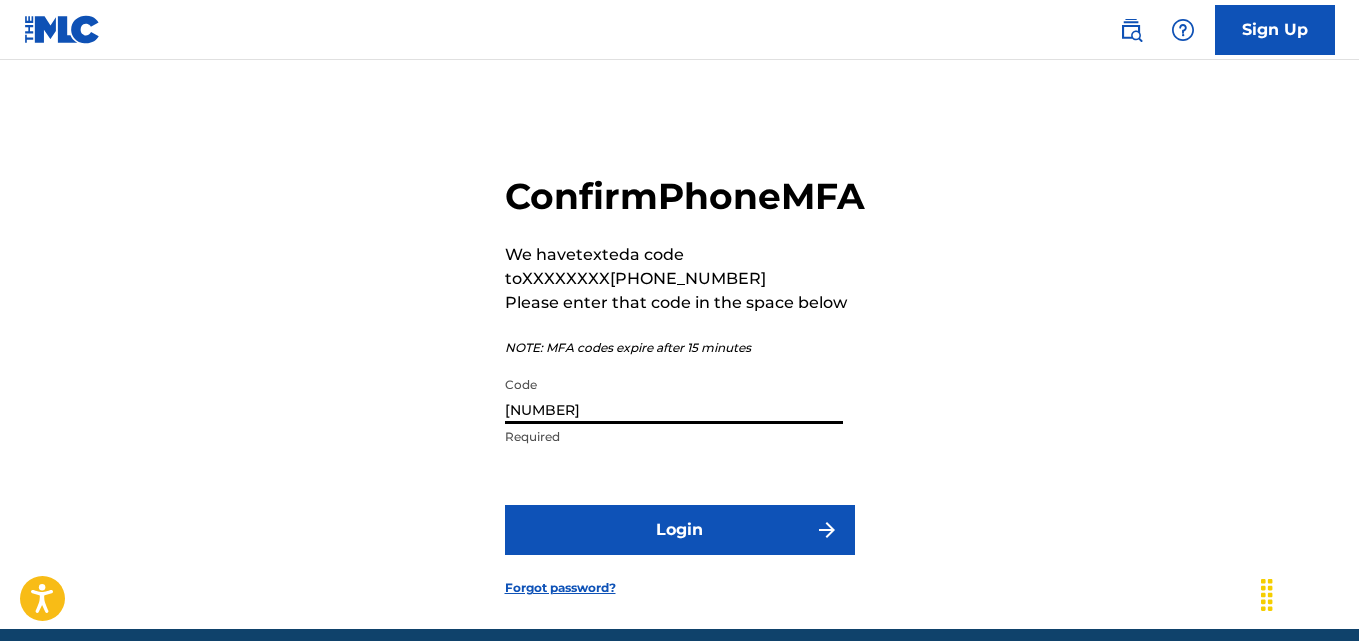 click on "[NUMBER]" at bounding box center [674, 395] 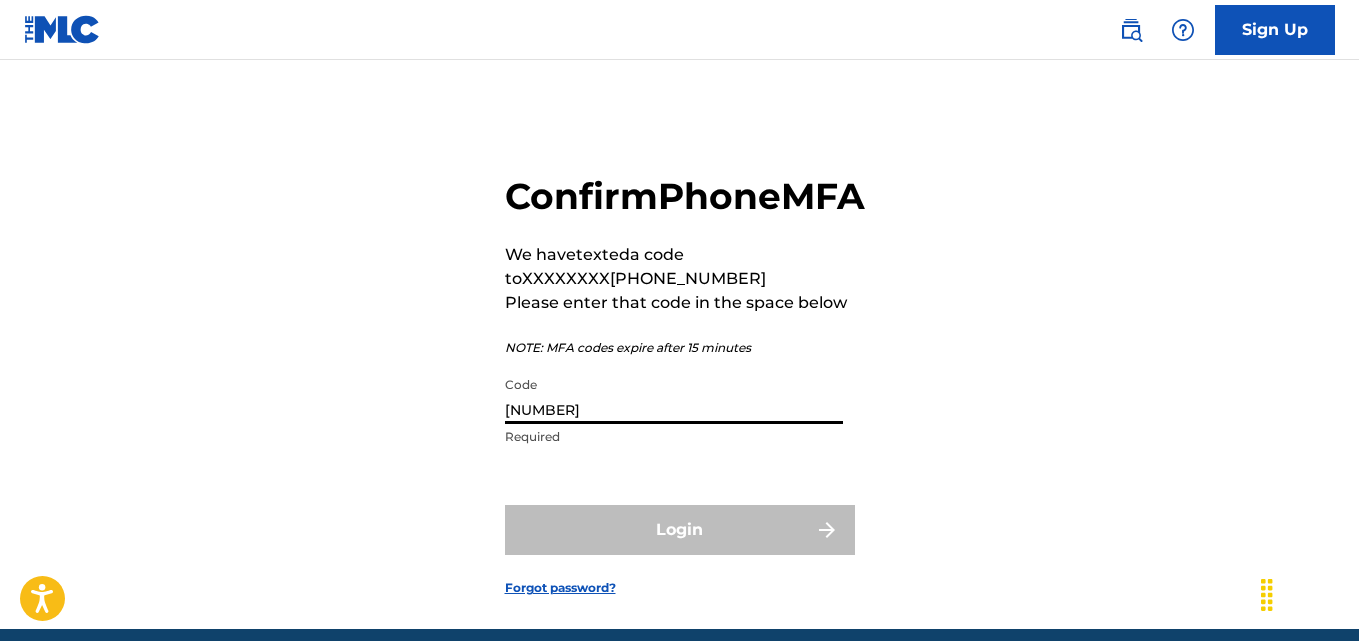 type on "[NUMBER]" 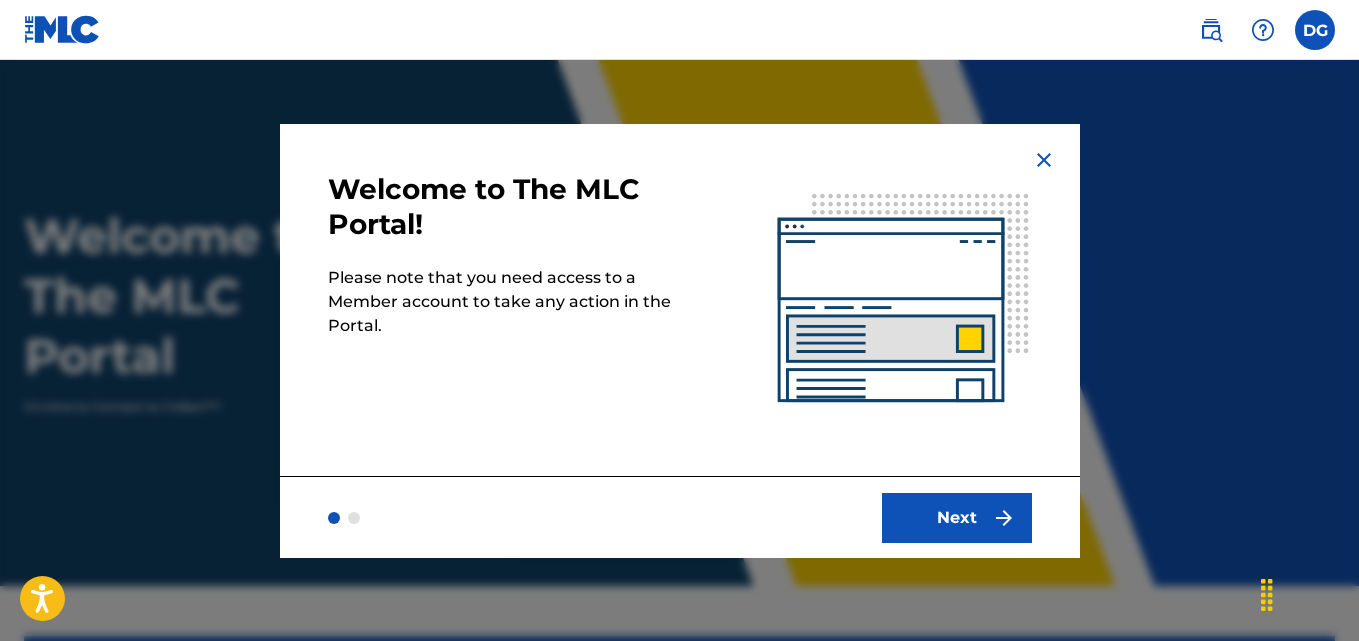 scroll, scrollTop: 0, scrollLeft: 0, axis: both 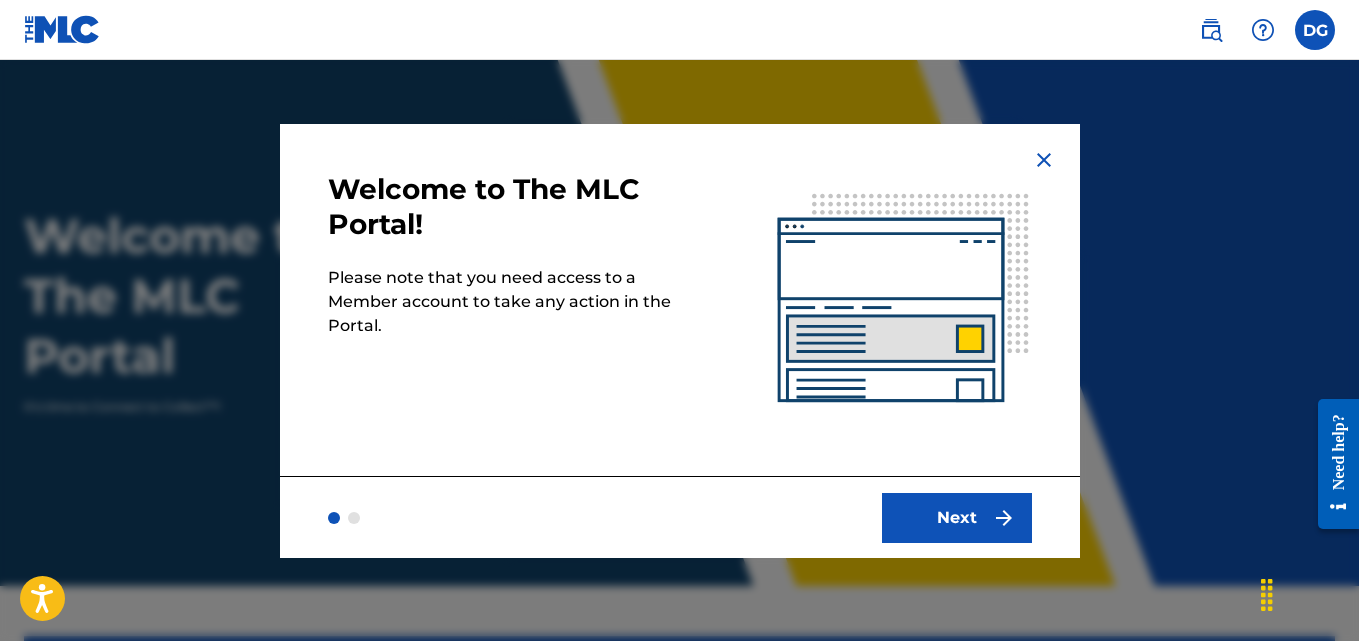 click on "Next" at bounding box center [957, 518] 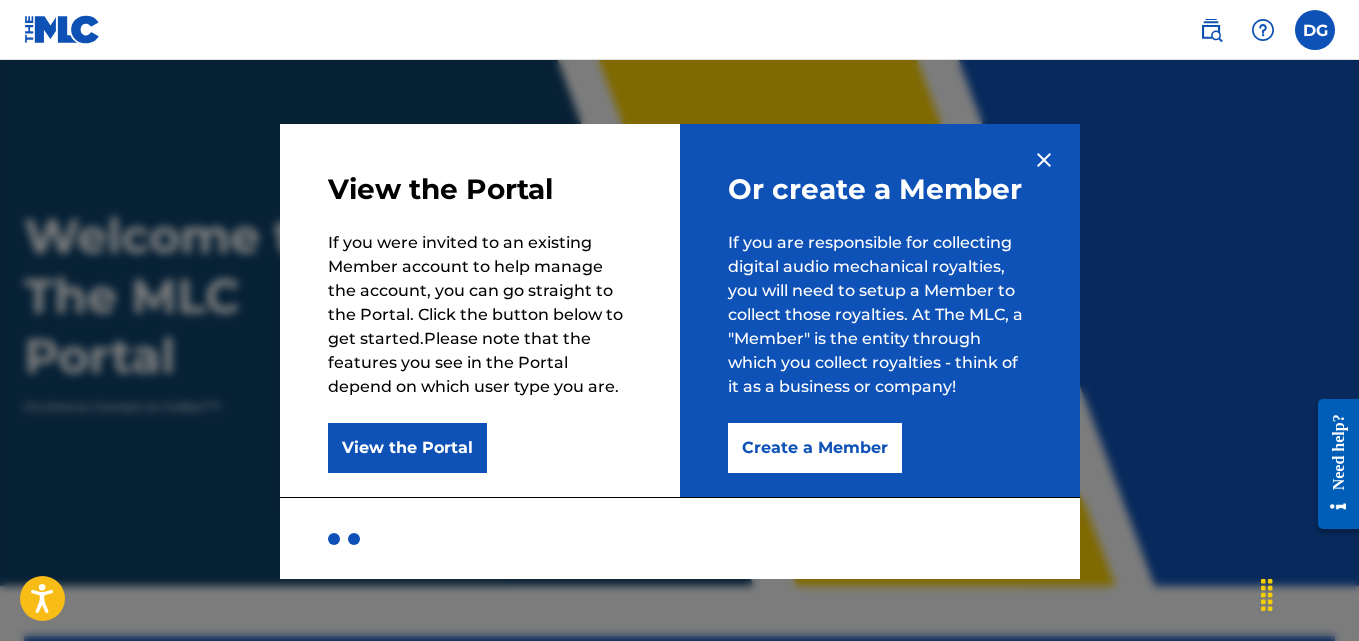 click on "Create a Member" at bounding box center [815, 448] 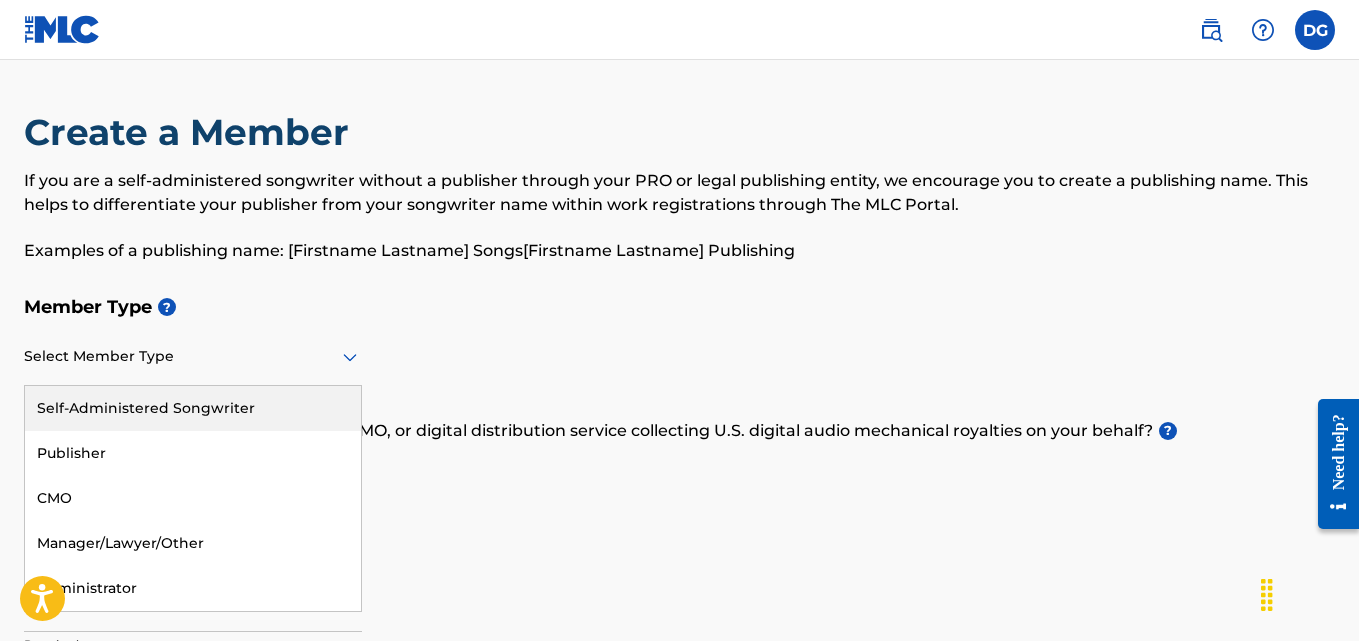 click at bounding box center [193, 356] 